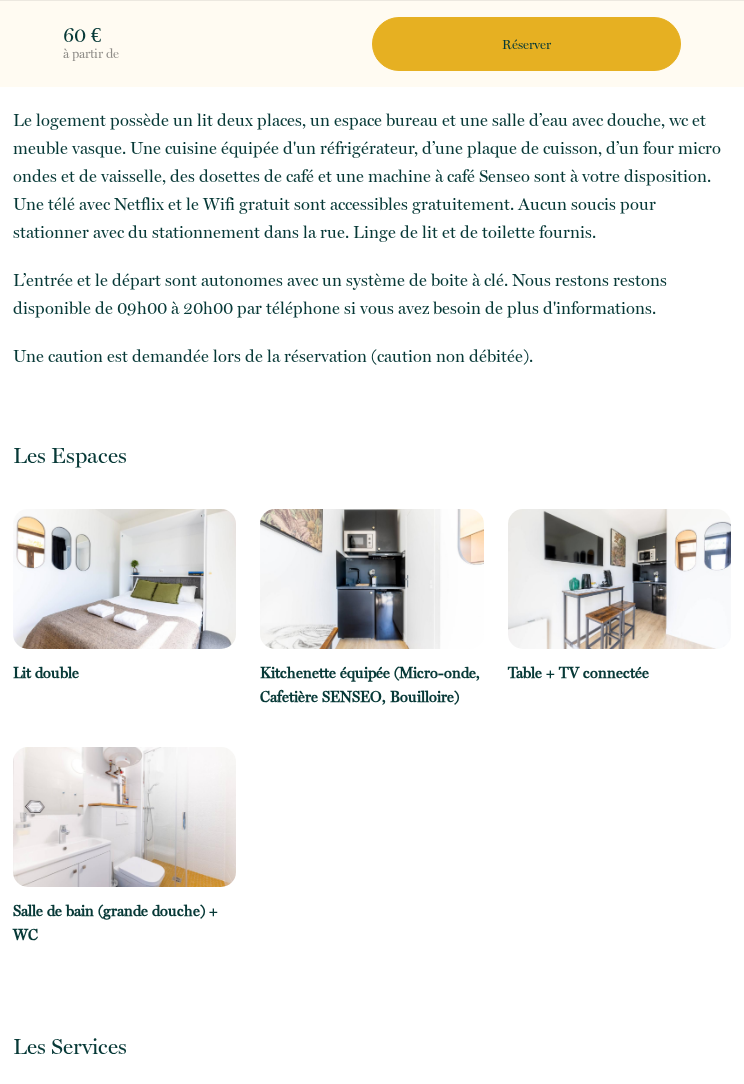 scroll, scrollTop: 818, scrollLeft: 0, axis: vertical 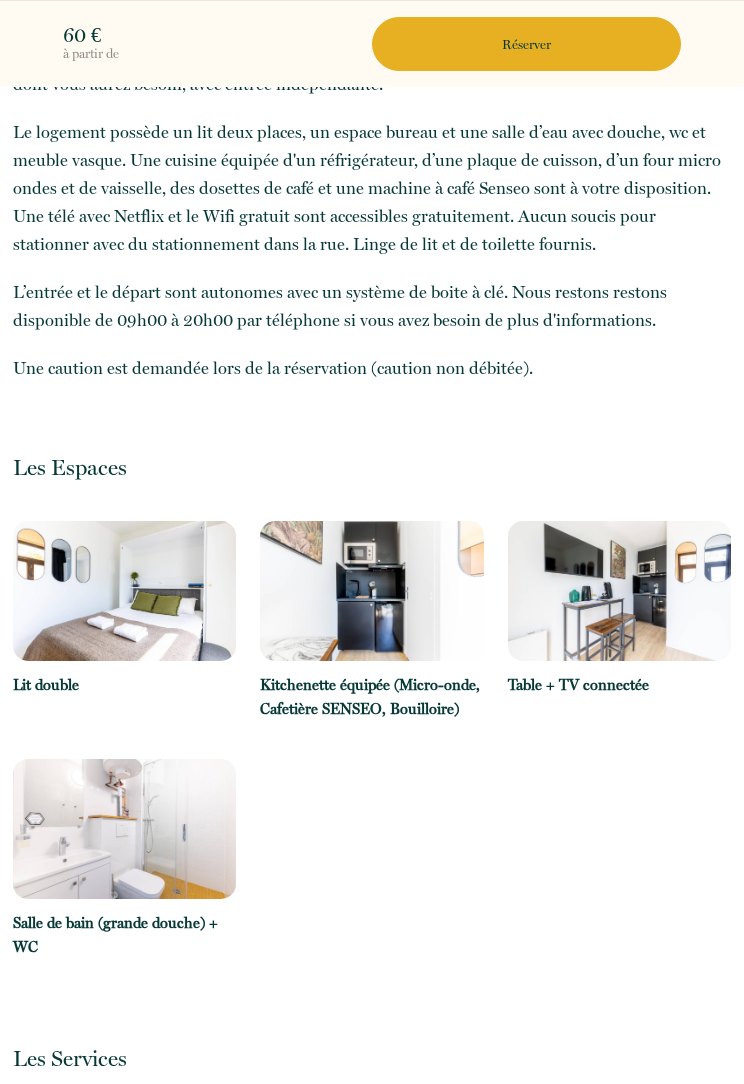 click on "Réserver" at bounding box center [526, 44] 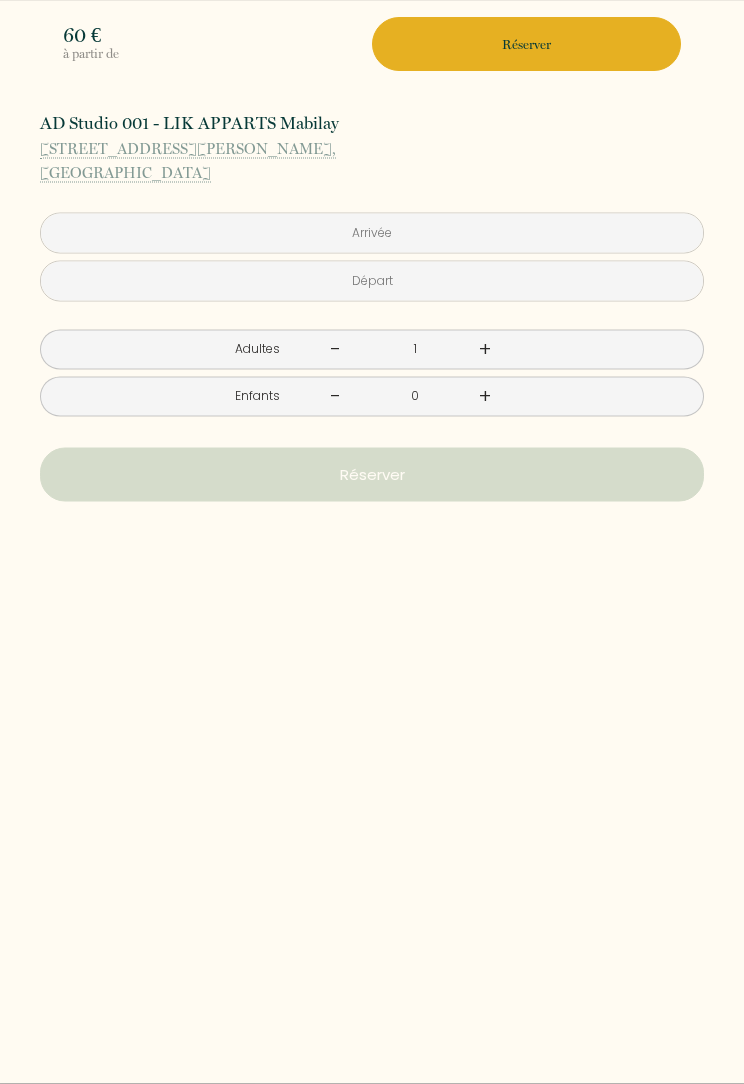 scroll, scrollTop: 773, scrollLeft: 0, axis: vertical 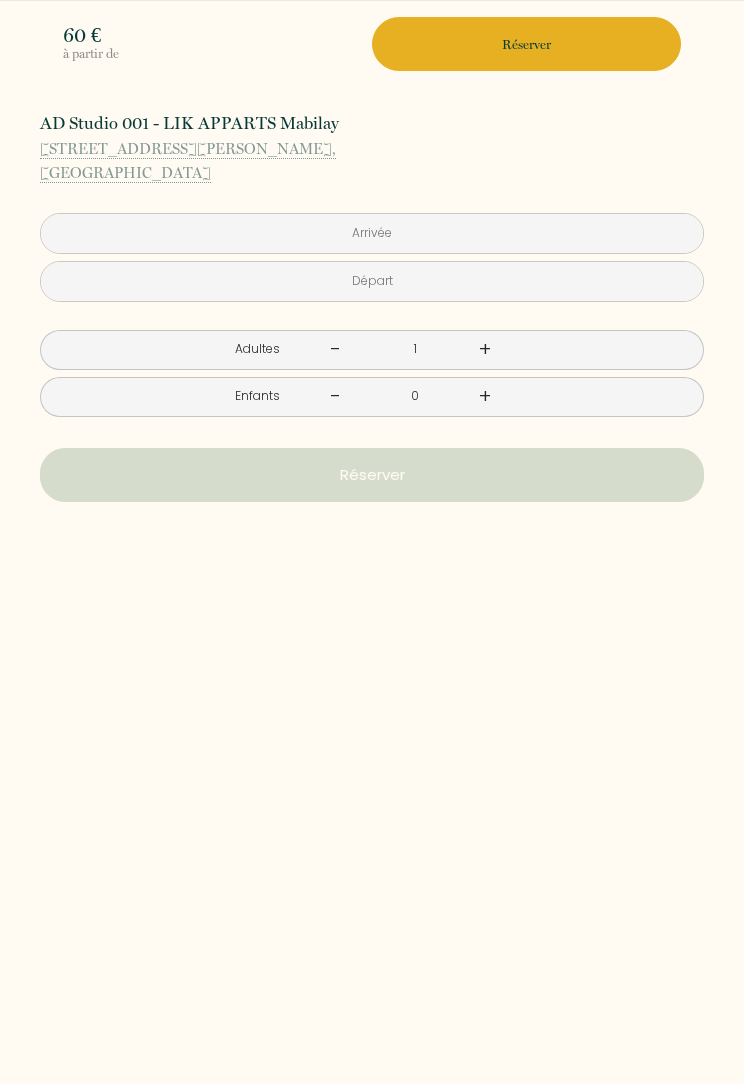 click at bounding box center (372, 233) 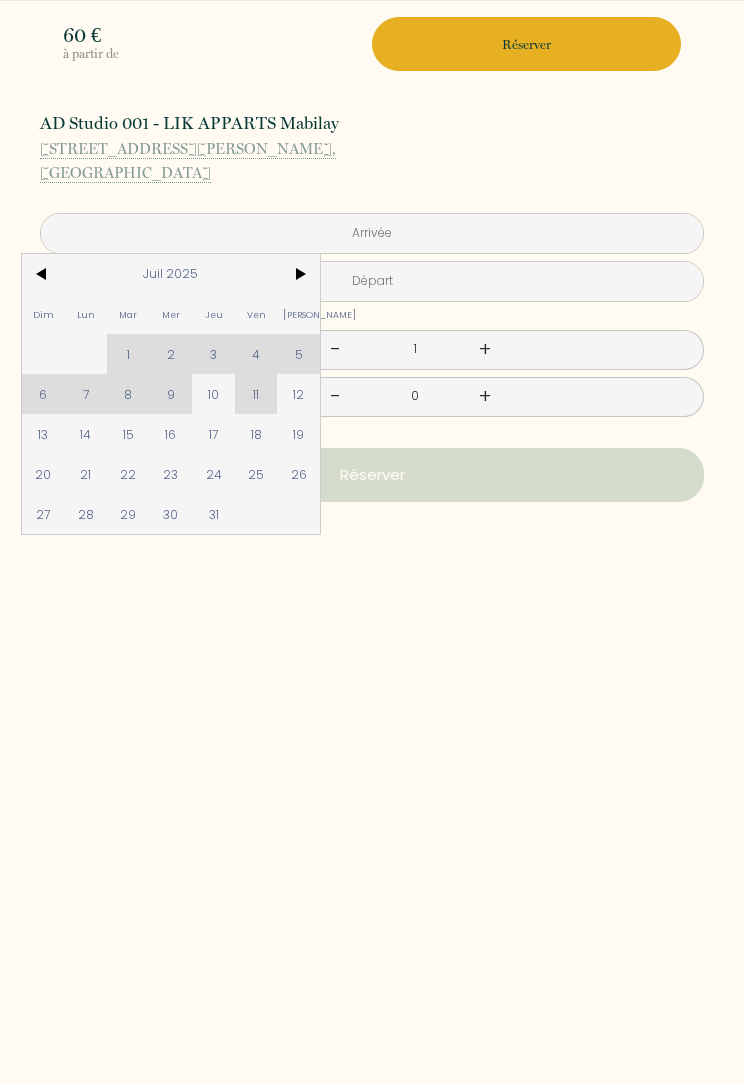 click on ">" at bounding box center (298, 274) 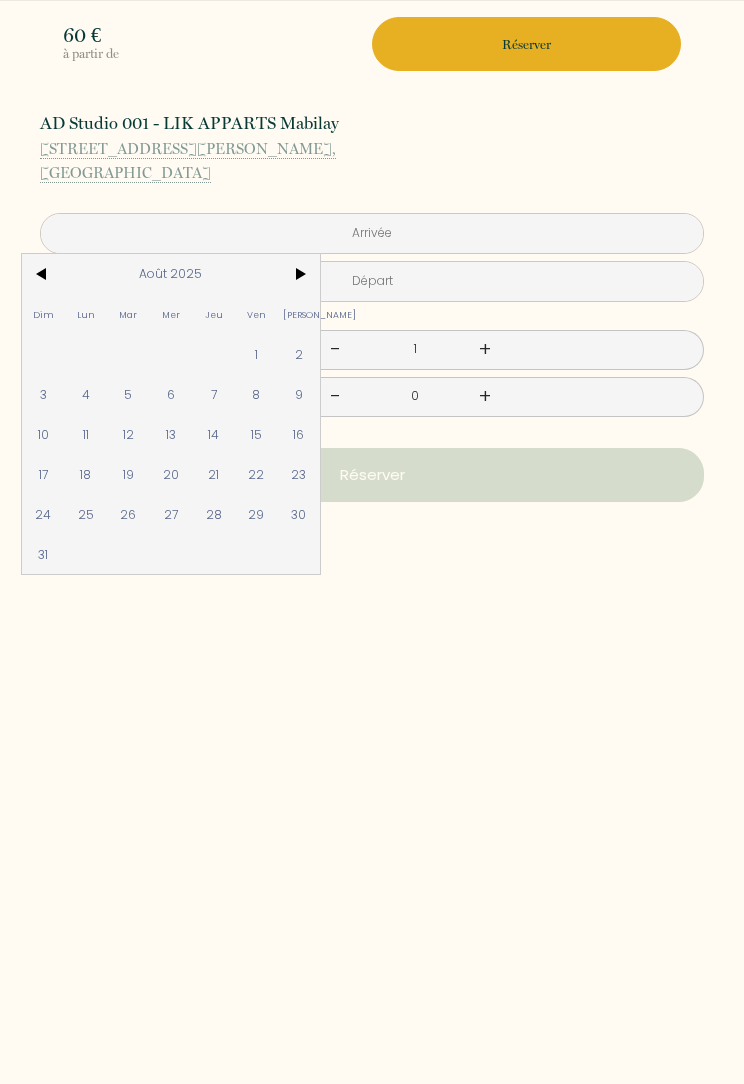 click at bounding box center (372, 233) 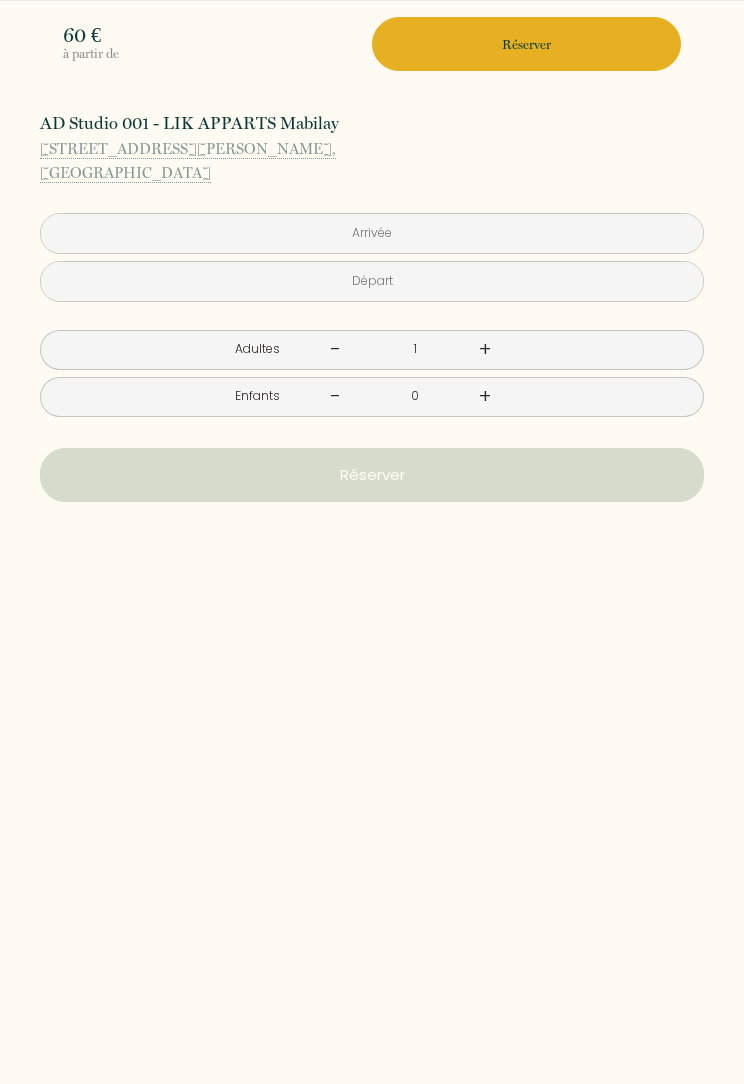 click at bounding box center (372, 233) 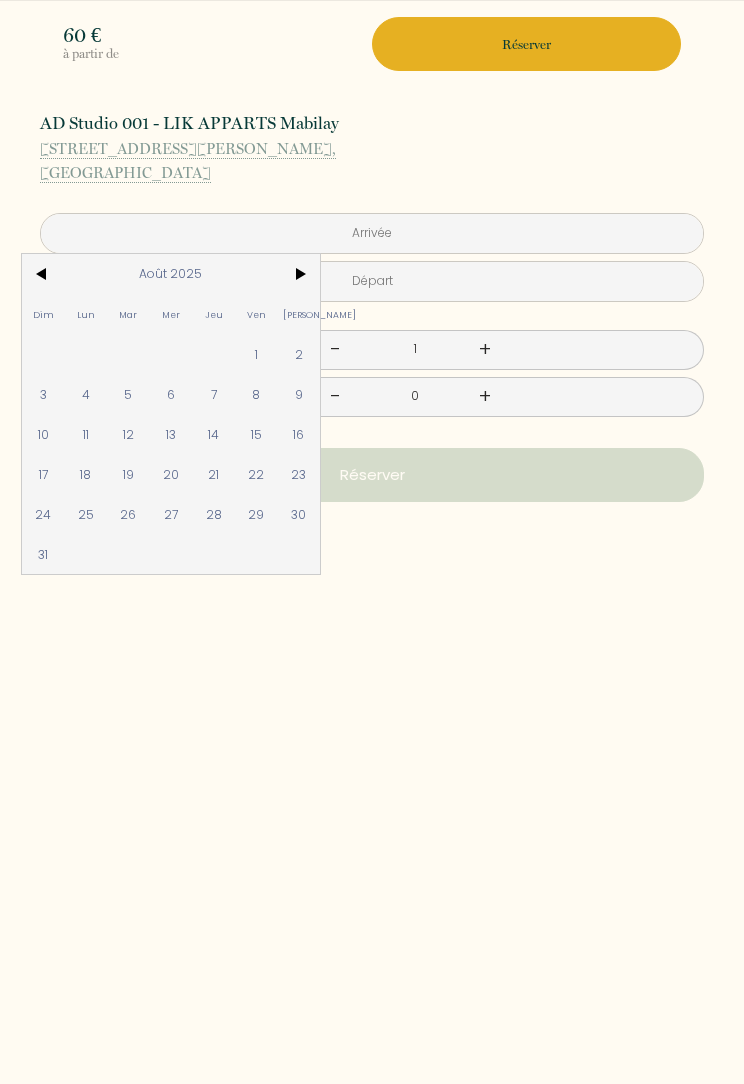 click on "<" at bounding box center [43, 274] 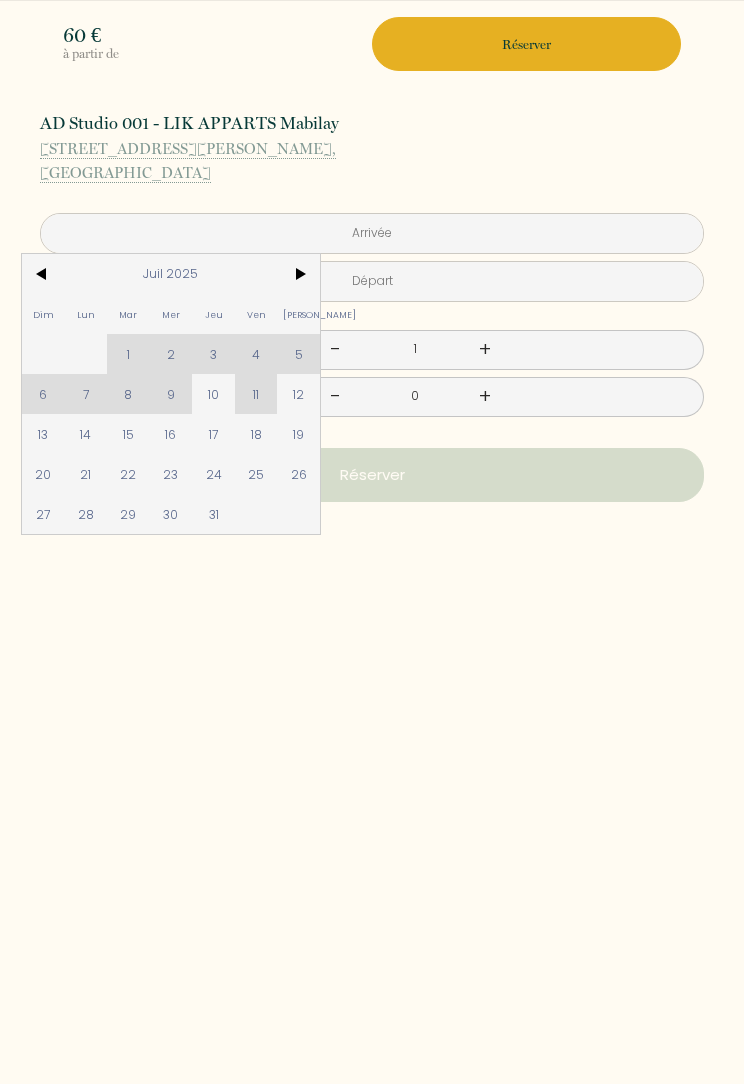 click on "24" at bounding box center (213, 474) 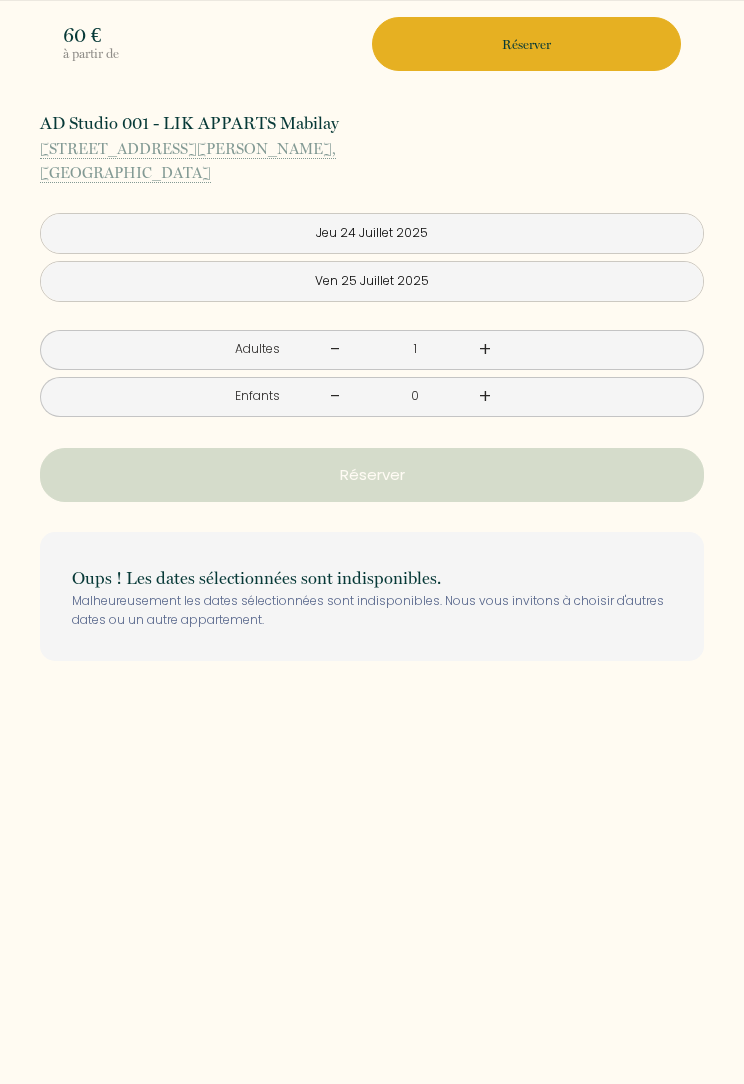 click on "Réserver" at bounding box center [526, 44] 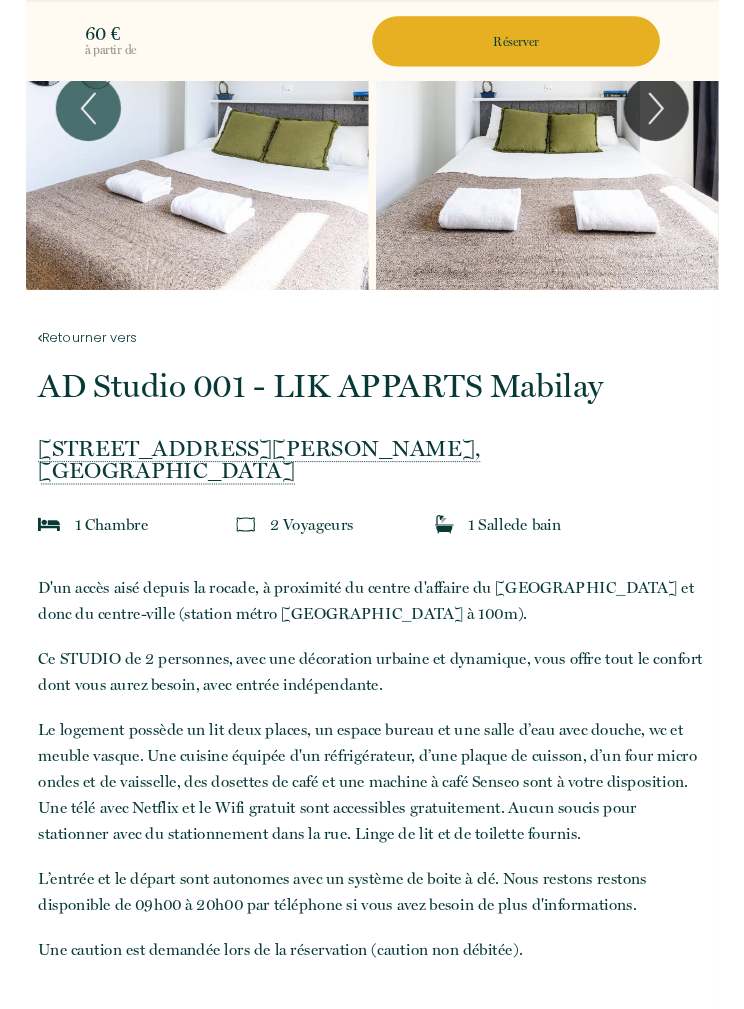 scroll, scrollTop: 0, scrollLeft: 0, axis: both 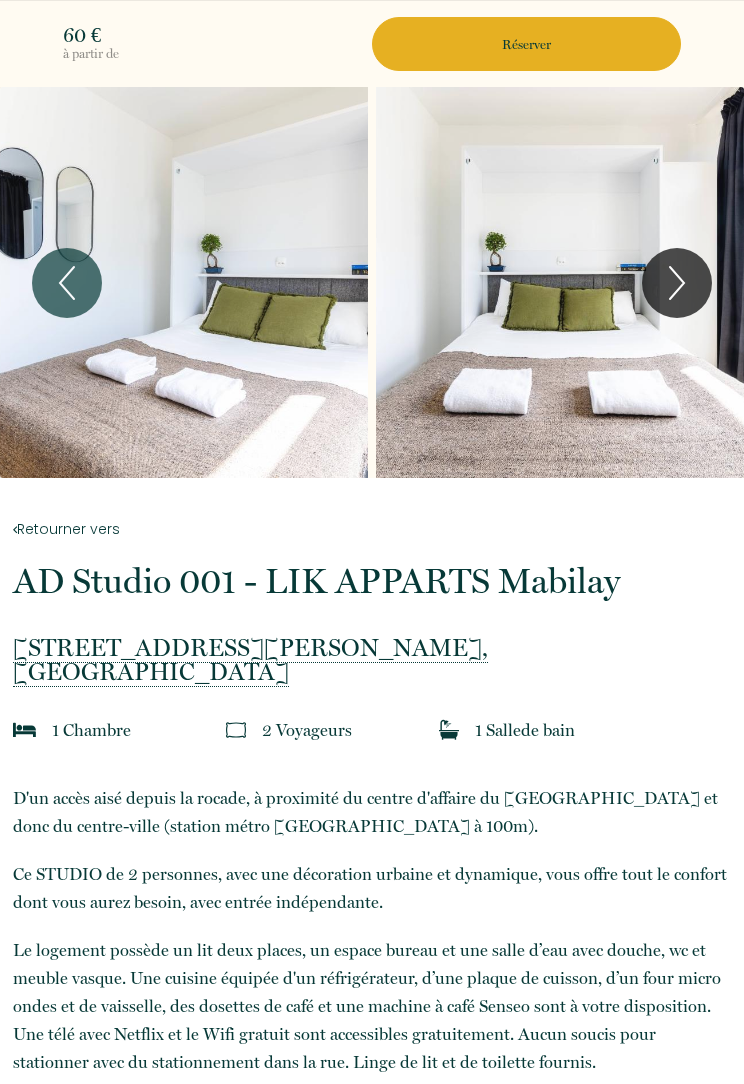 click on "Réserver" at bounding box center (526, 44) 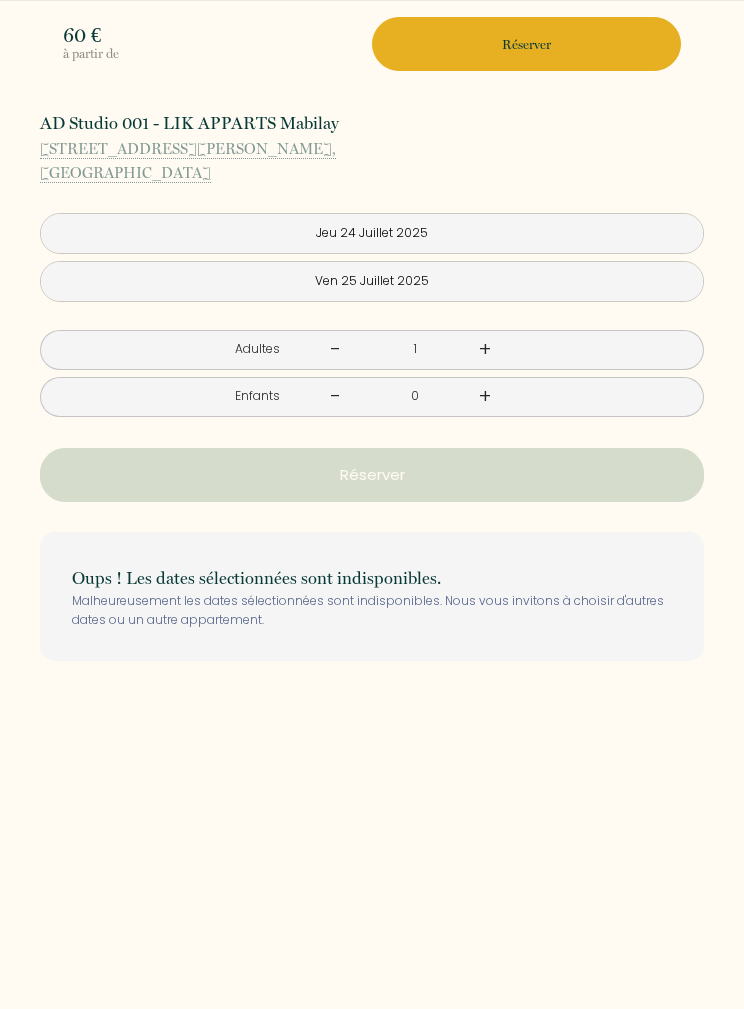 click on "Réserver" at bounding box center [372, 475] 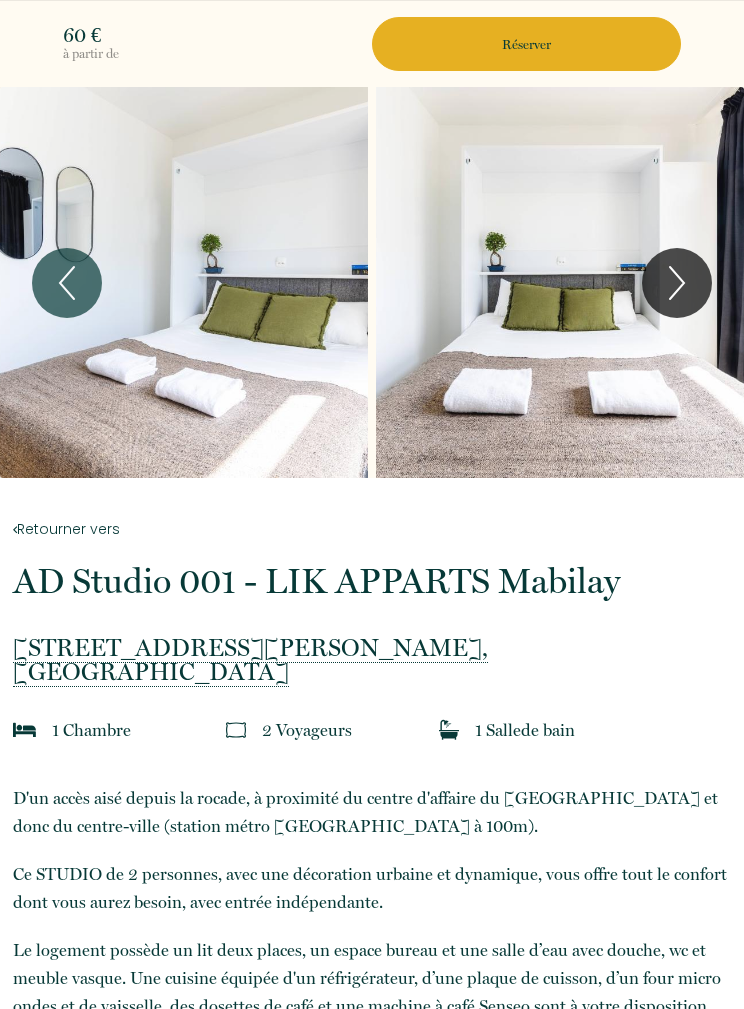 type 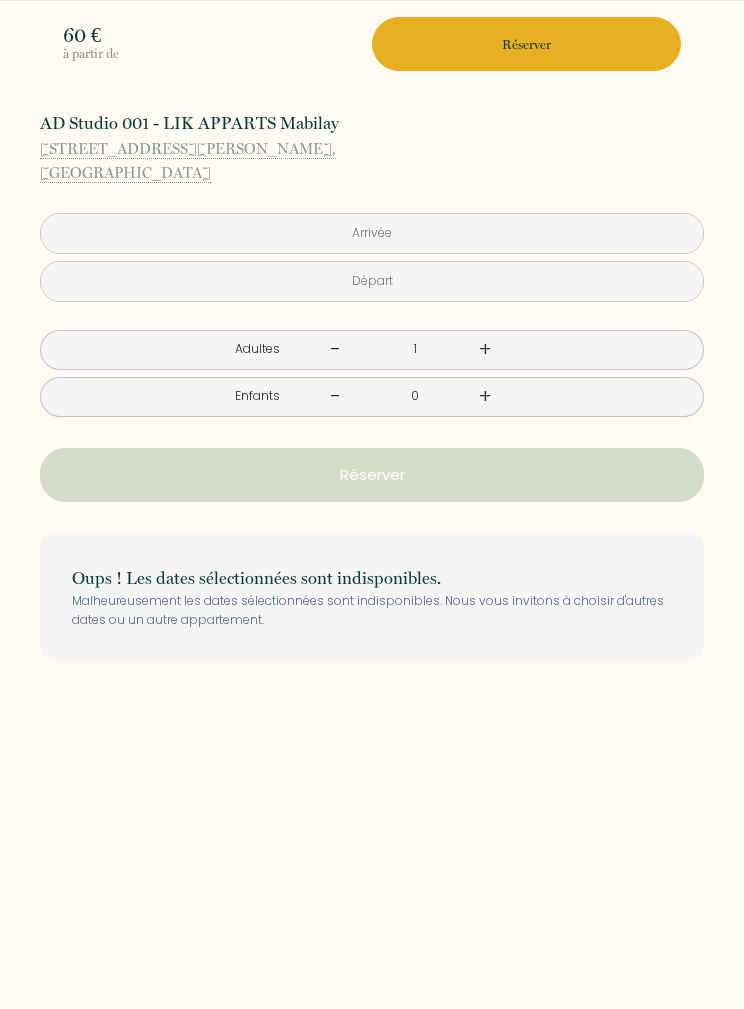 click at bounding box center (372, 233) 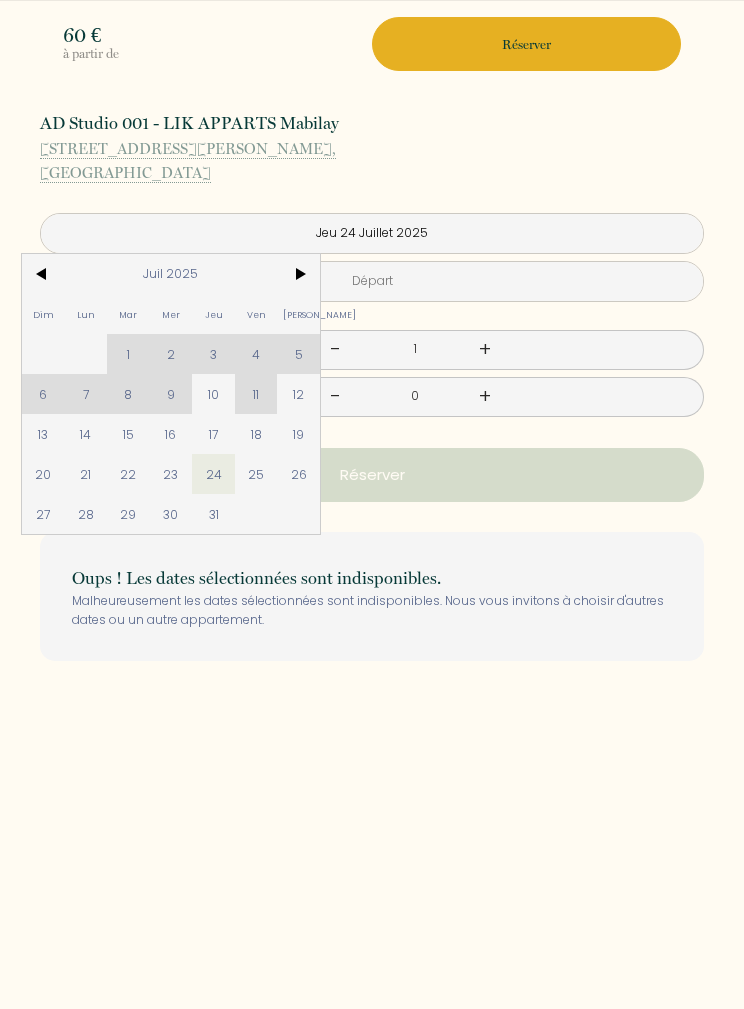 click on "24" at bounding box center [213, 474] 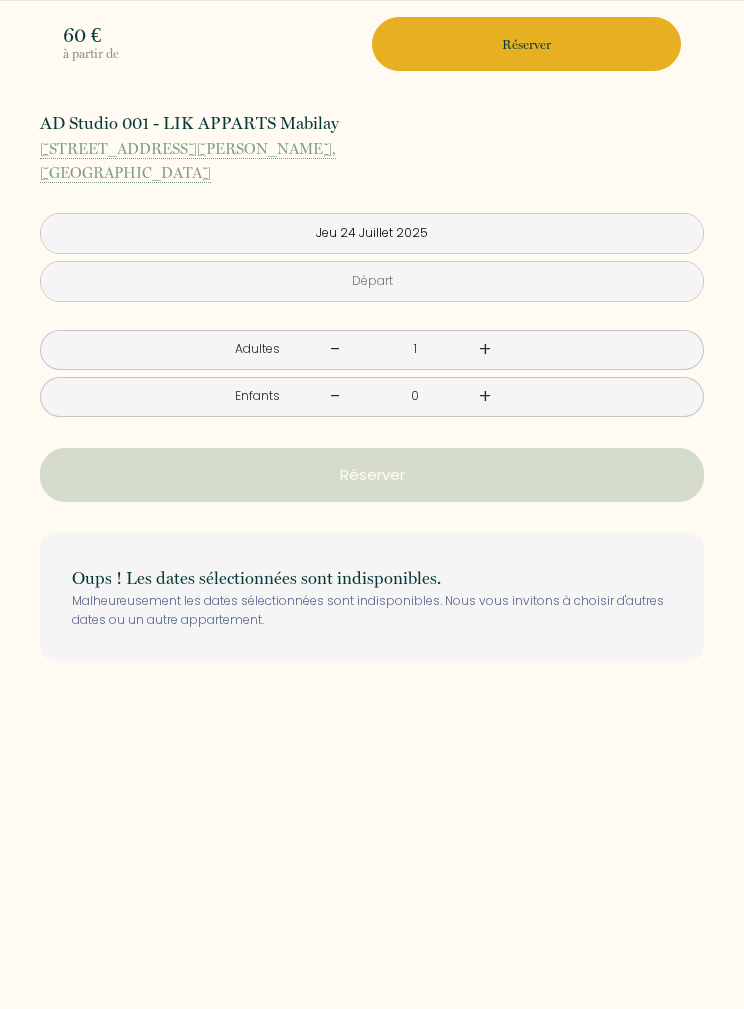 click at bounding box center [372, 281] 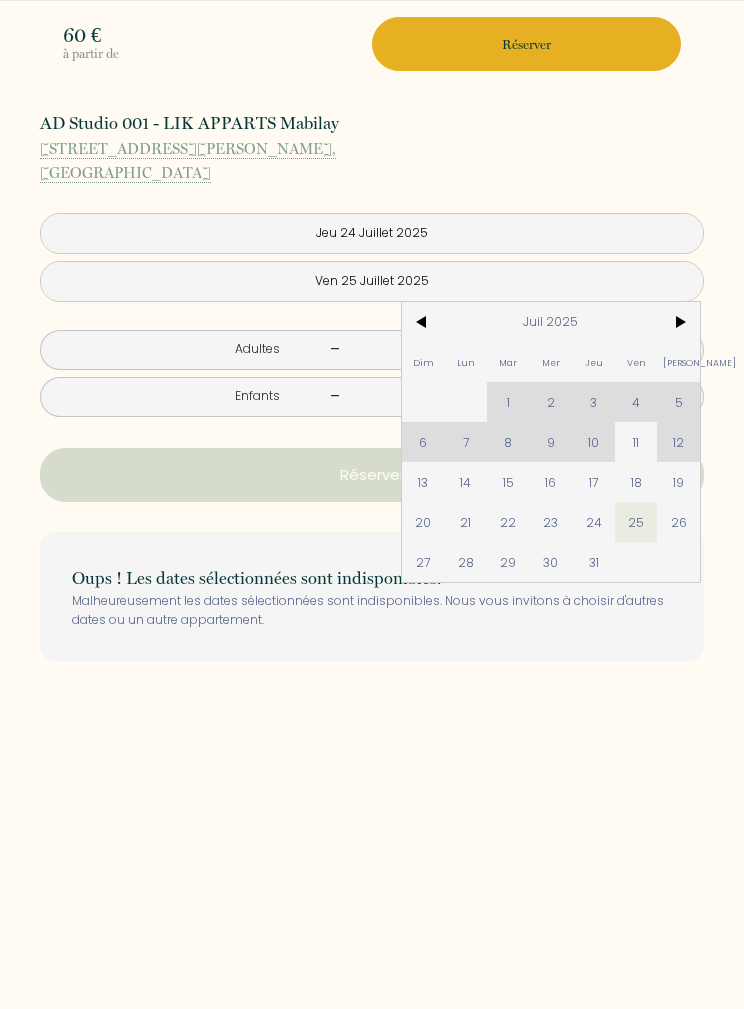 click on "26" at bounding box center (678, 522) 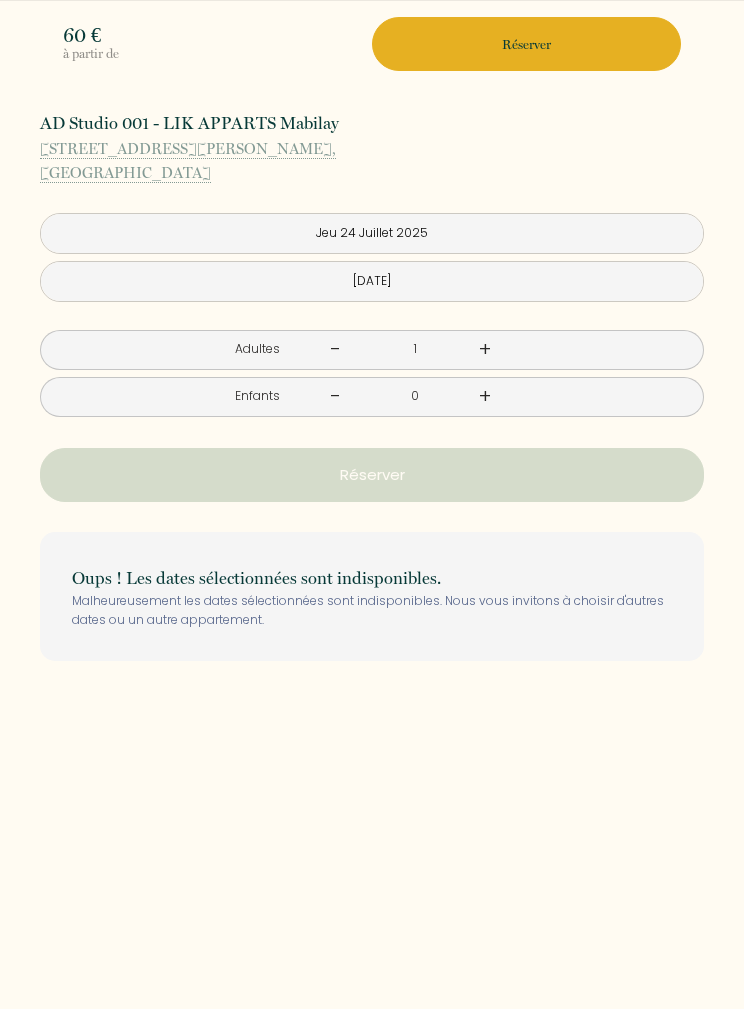 click on "Réserver" at bounding box center [372, 475] 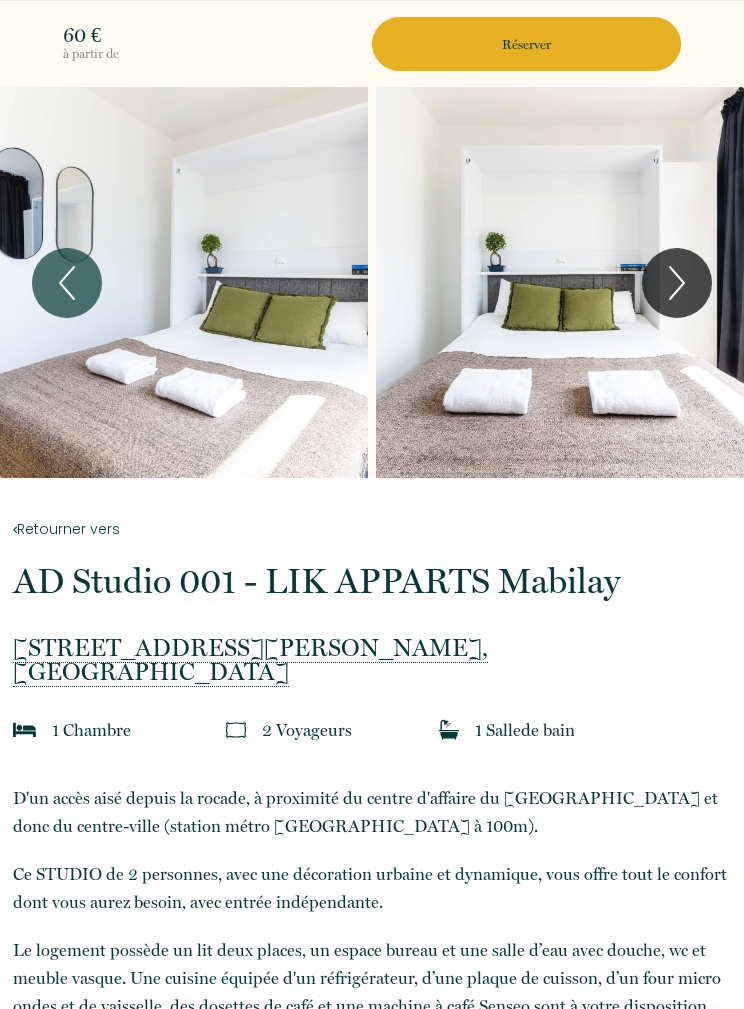 click on "Réserver" at bounding box center [526, 44] 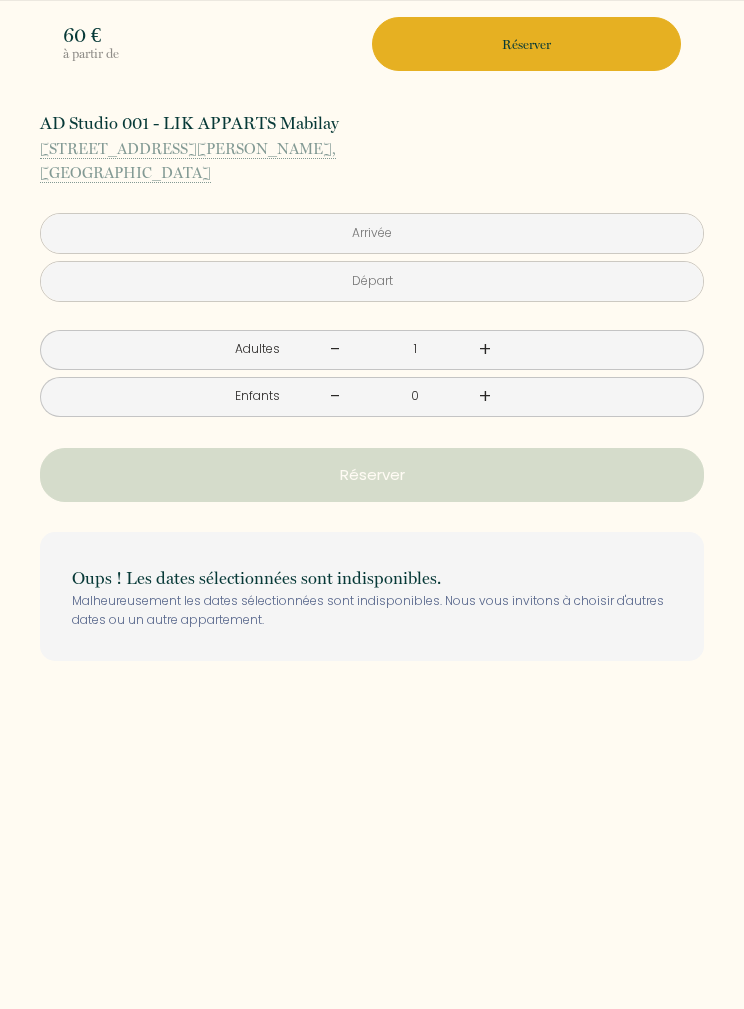 click at bounding box center [372, 233] 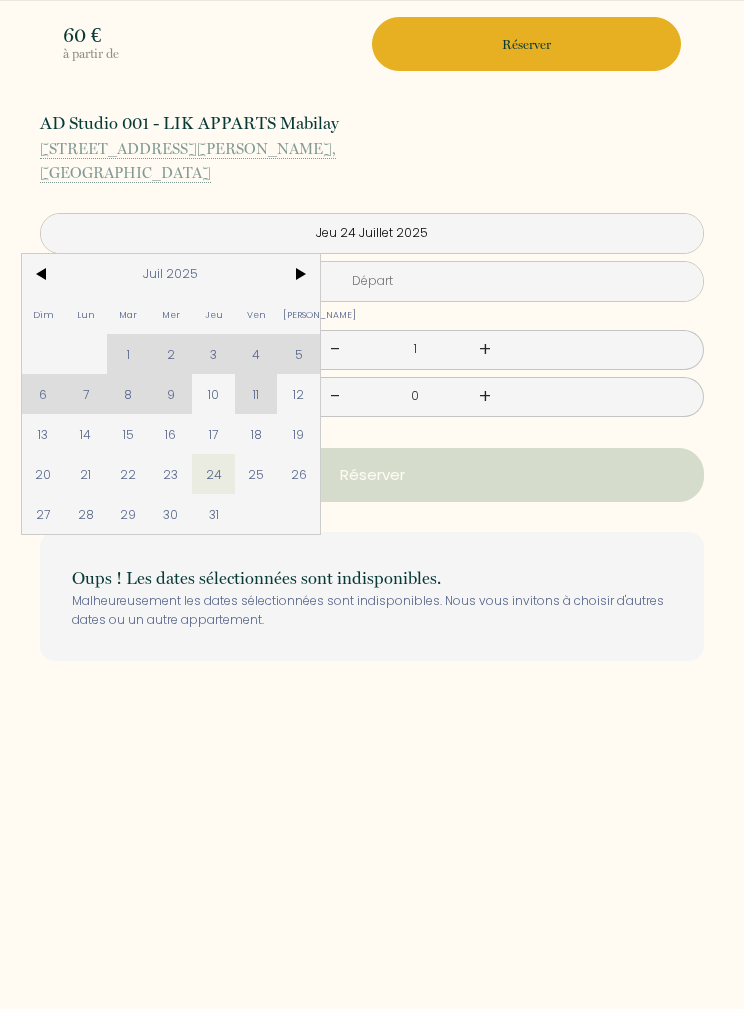type on "[DATE]" 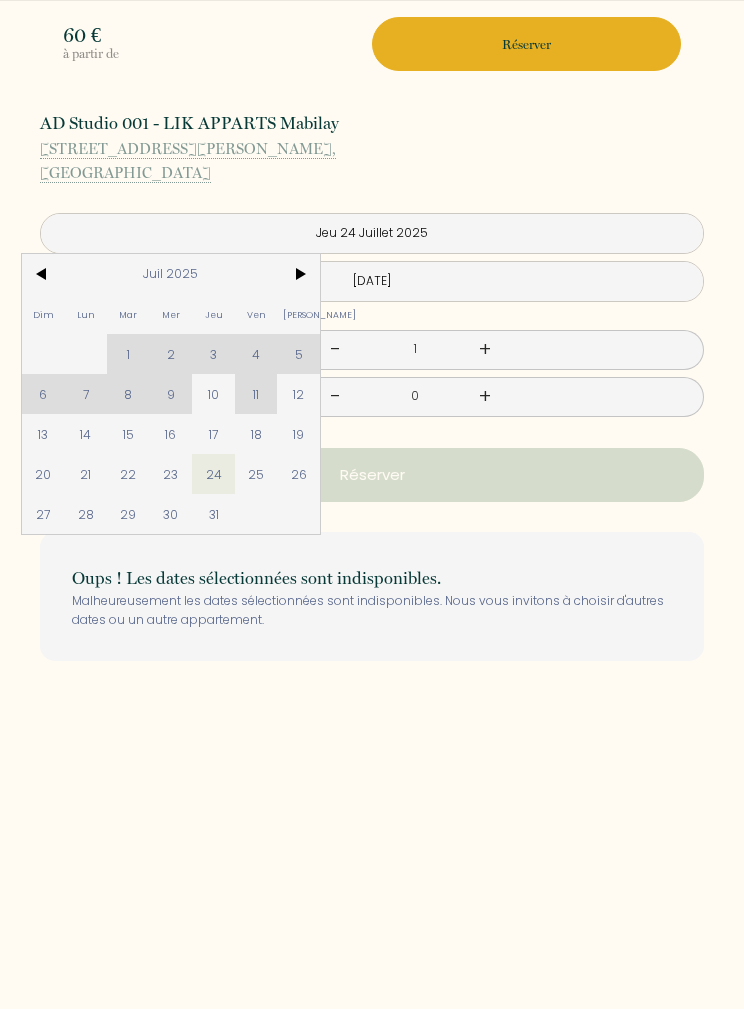 click on "10" at bounding box center (213, 394) 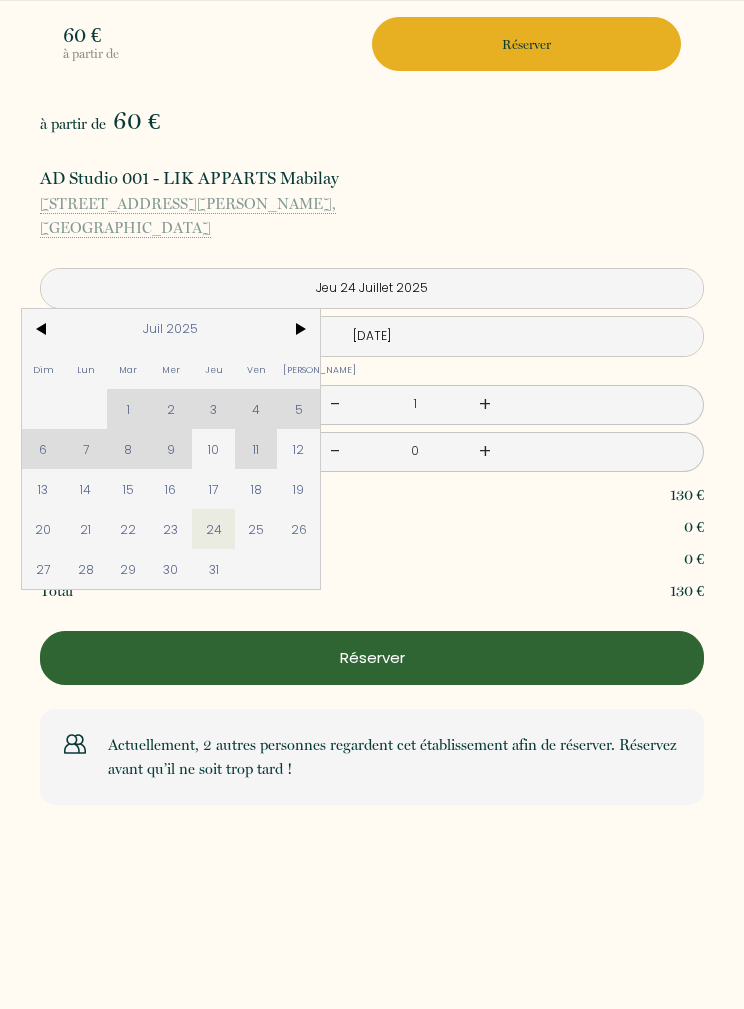 type on "Jeu 10 Juillet 2025" 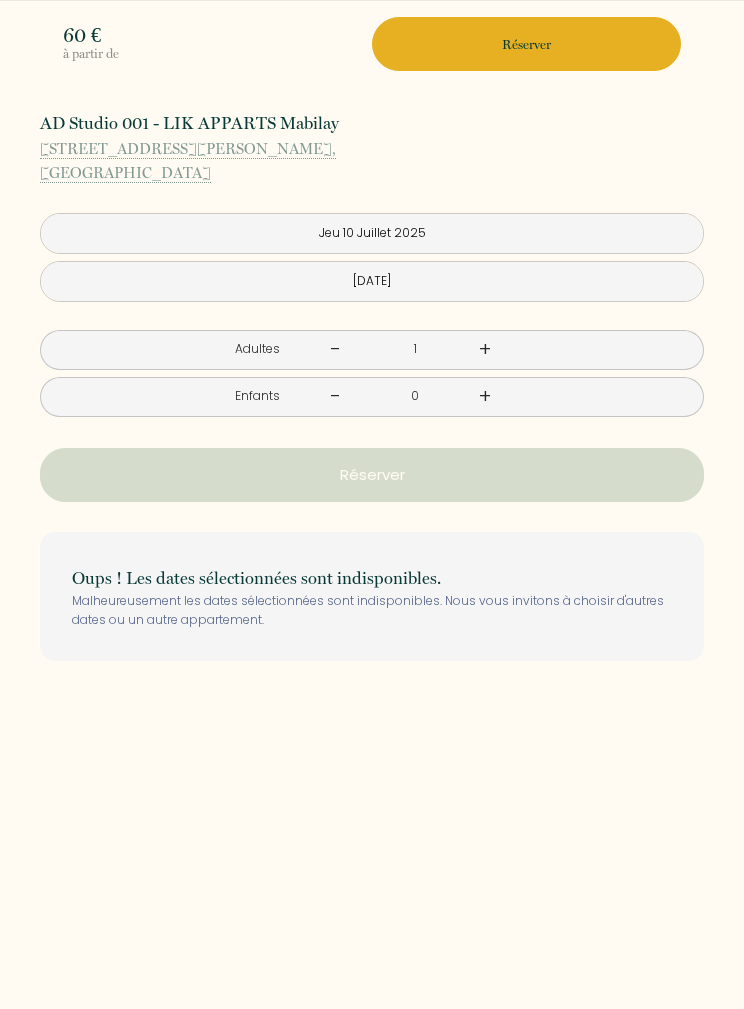 click on "[DATE]" at bounding box center [372, 281] 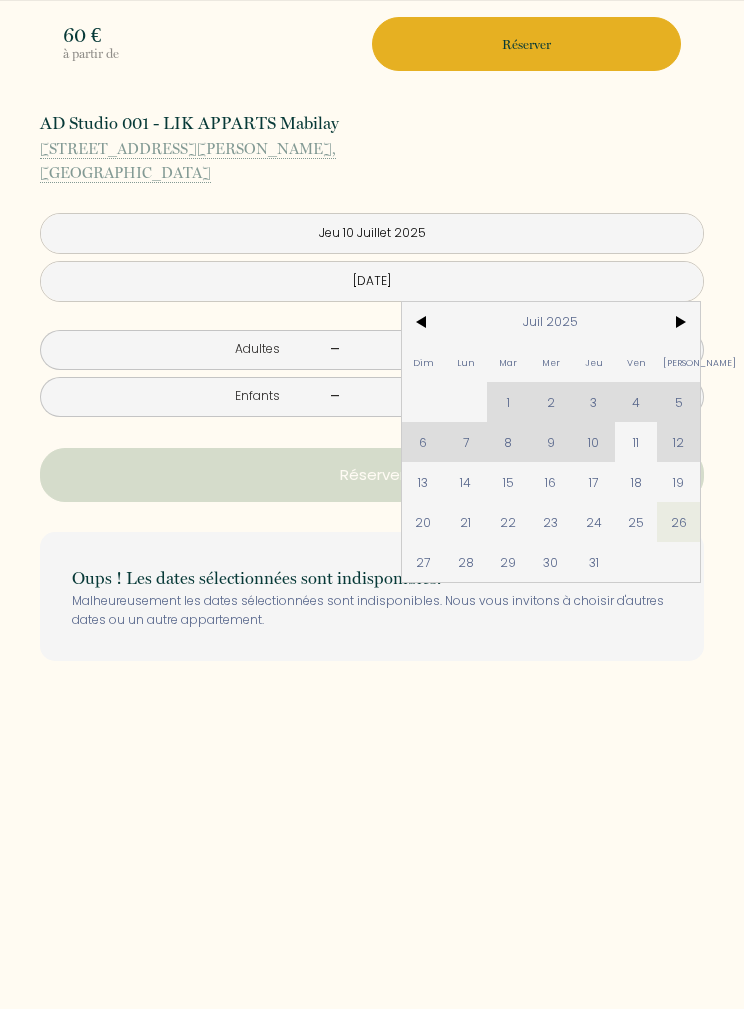 click on "[DATE]" at bounding box center (372, 281) 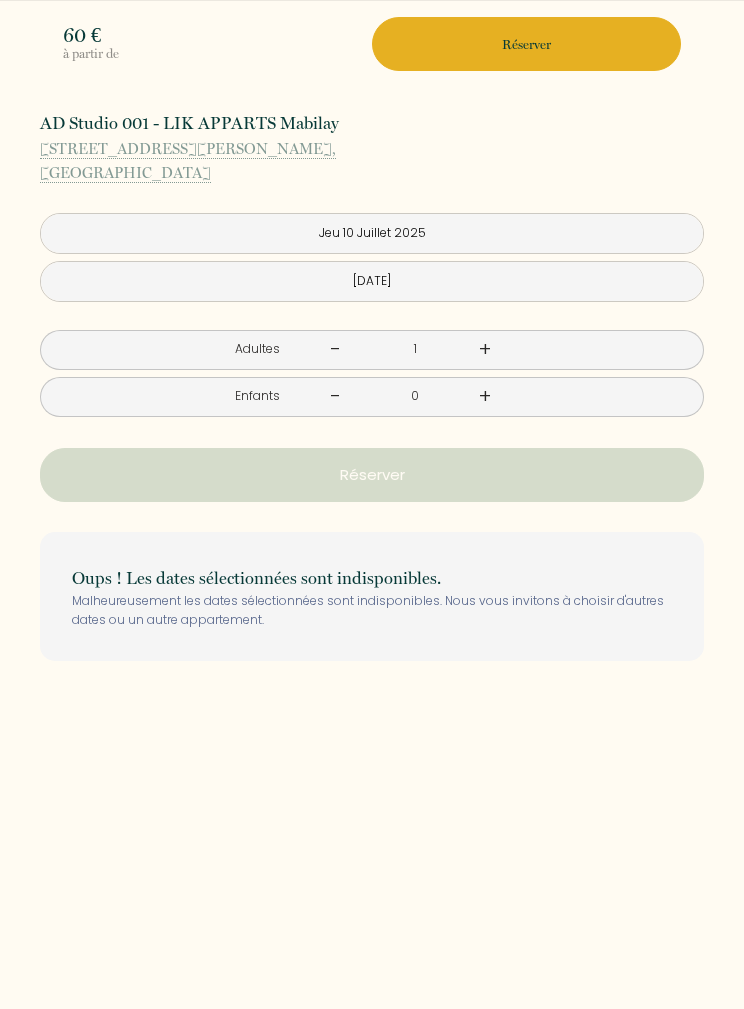 click on "Réserver" at bounding box center [372, 475] 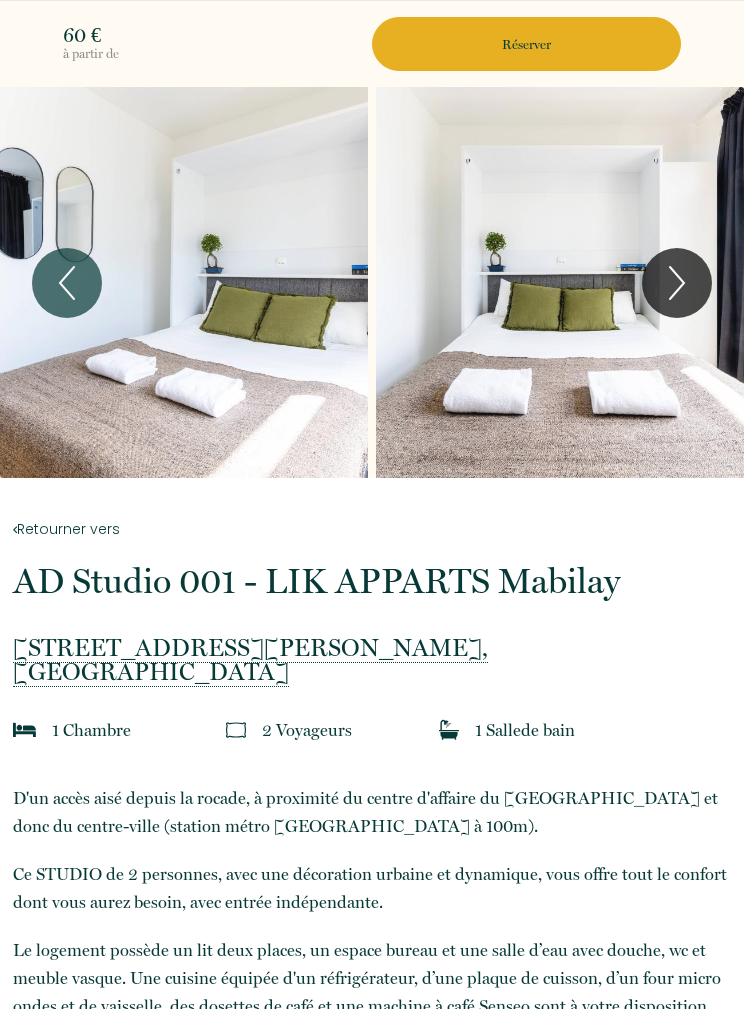 click on "Réserver" at bounding box center (526, 44) 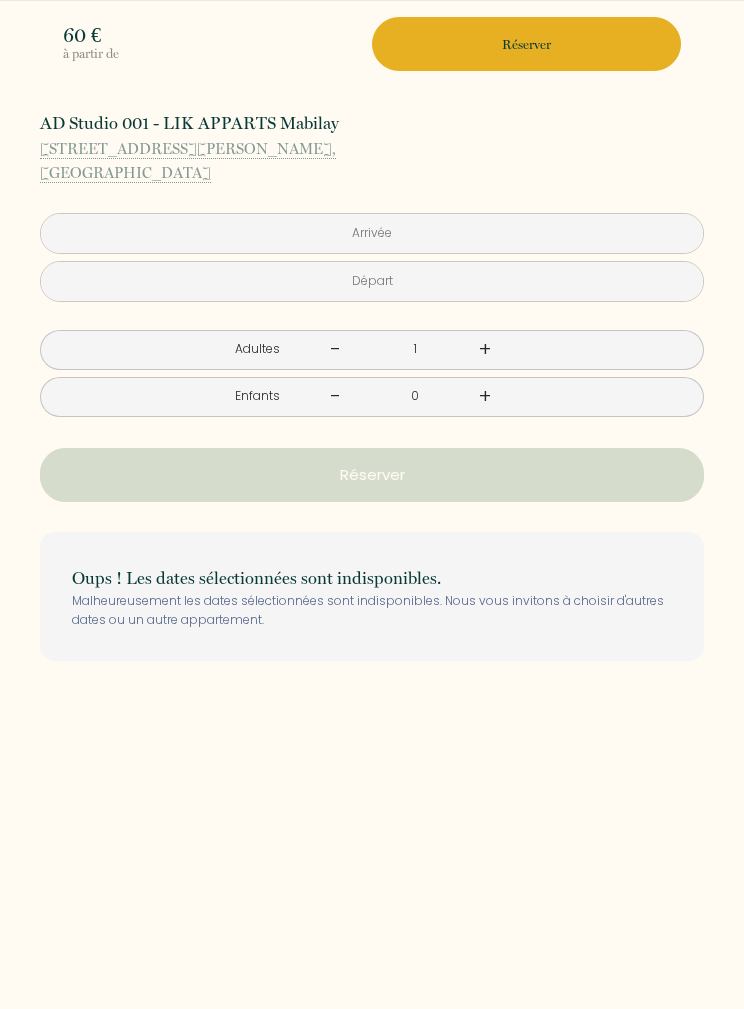 click at bounding box center (372, 233) 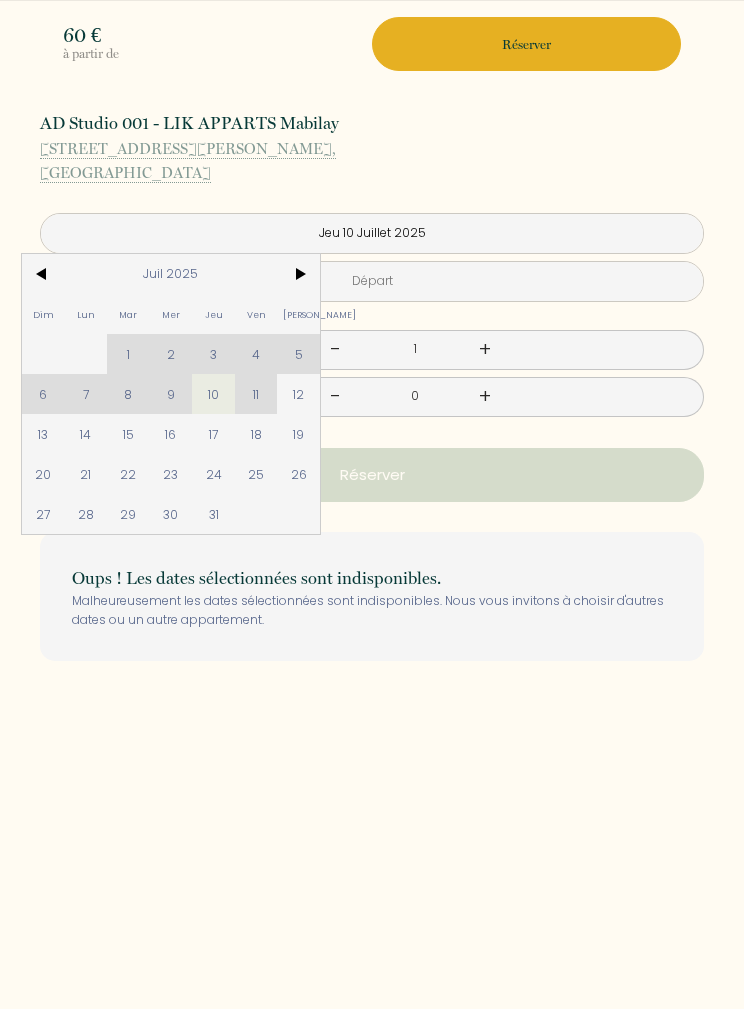 click on "17" at bounding box center (213, 434) 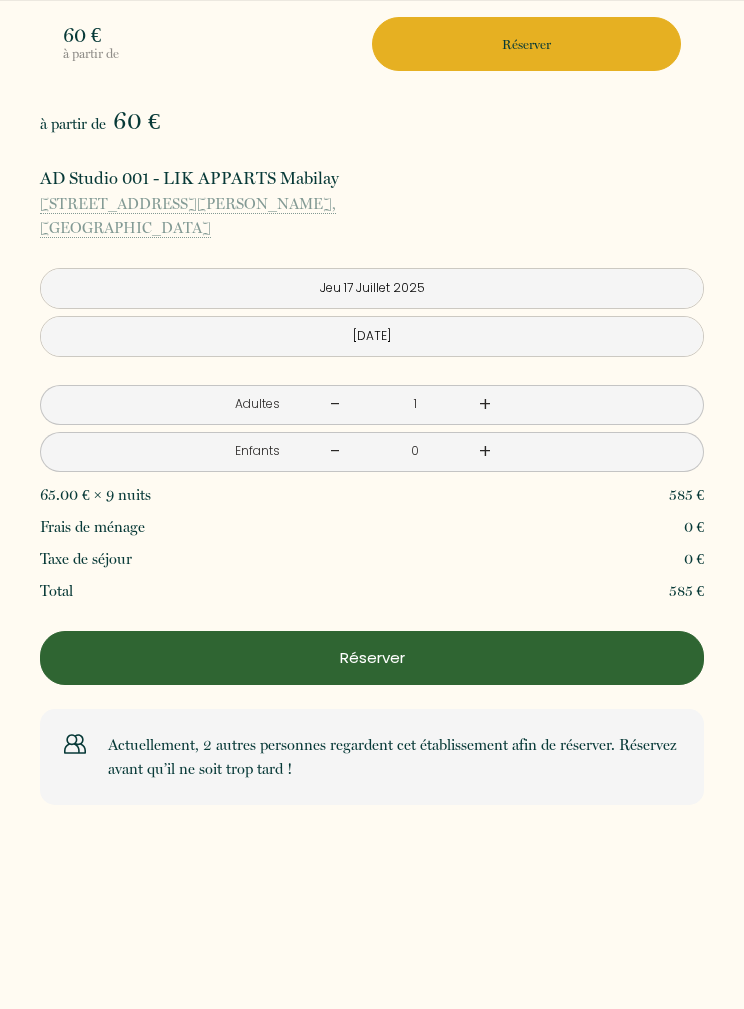 click on "[DATE]" at bounding box center [372, 336] 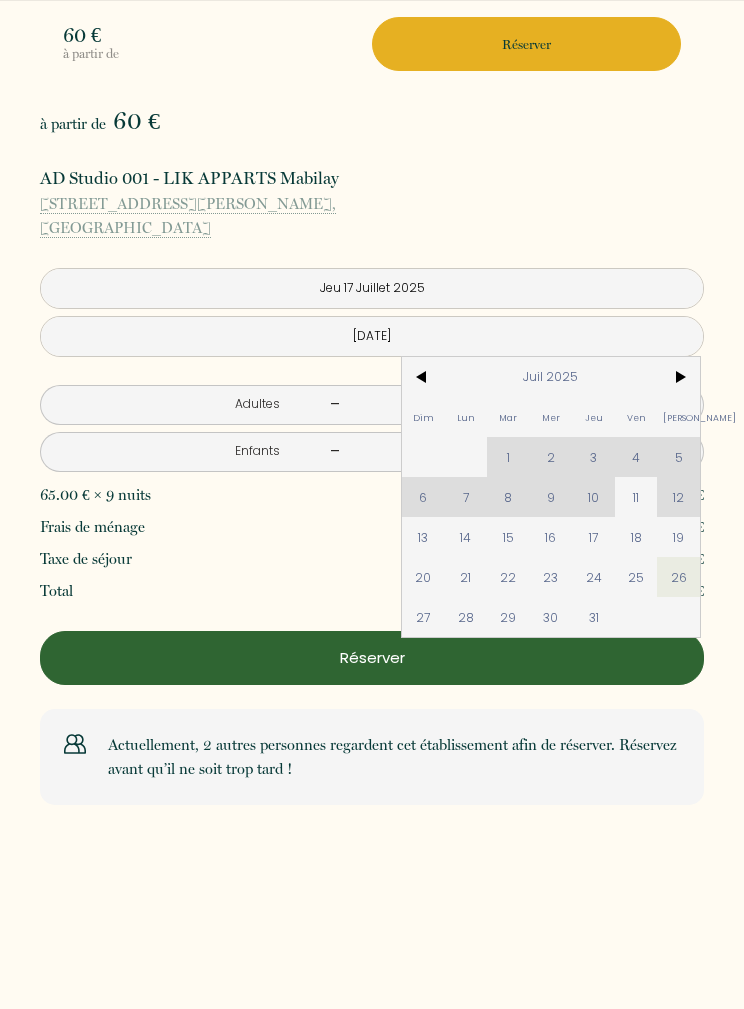 click on "Jeu 17 Juillet 2025" at bounding box center [372, 288] 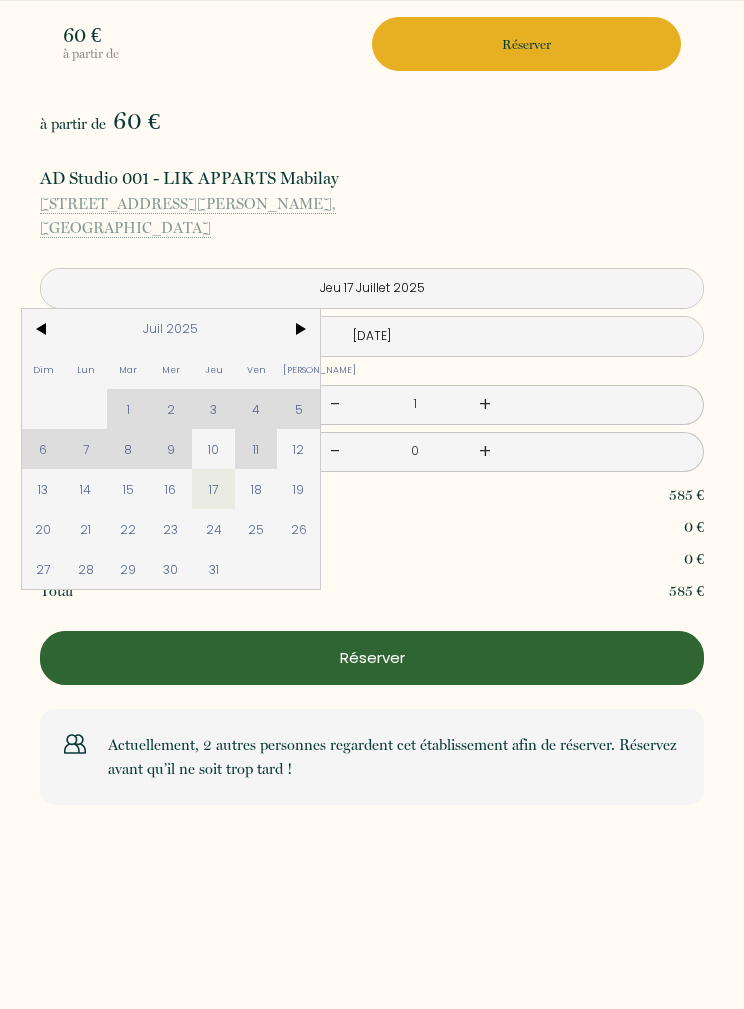 click on "24" at bounding box center (213, 529) 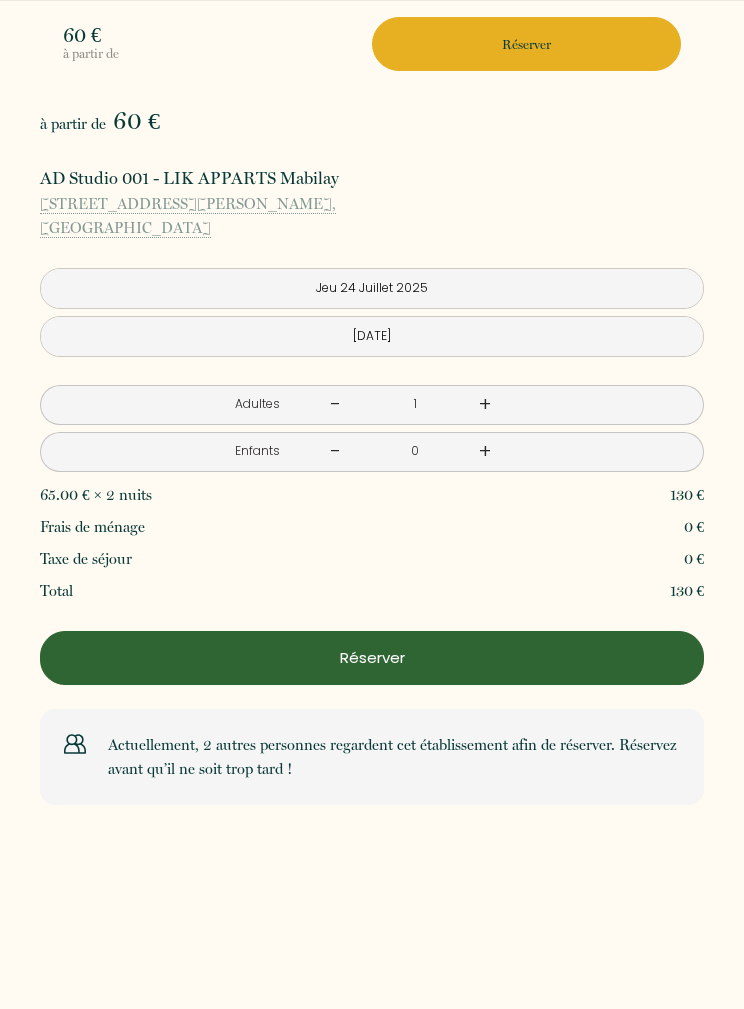click on "Jeu 24 Juillet 2025" at bounding box center [372, 288] 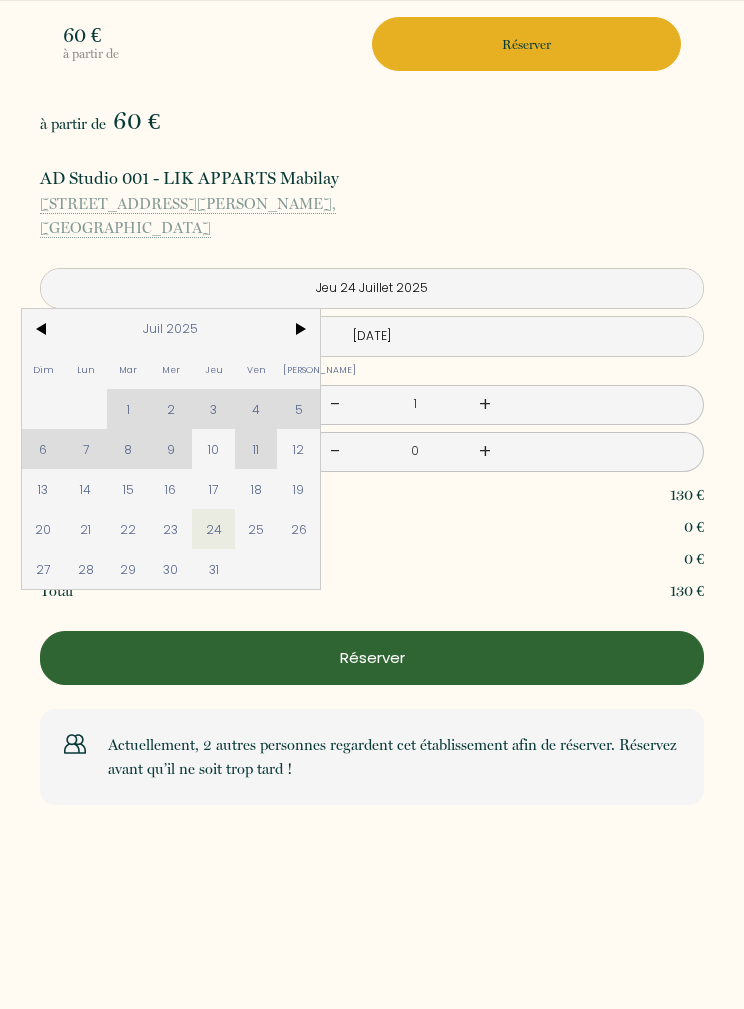 click on "23" at bounding box center (171, 529) 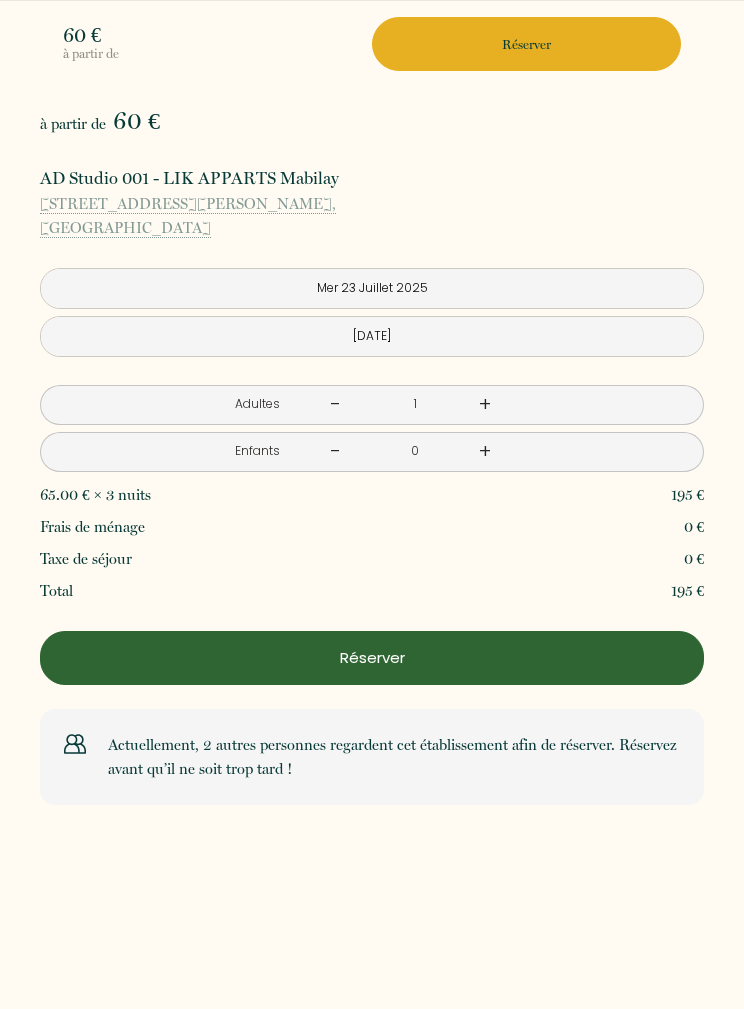 click on "[DATE]" at bounding box center (372, 336) 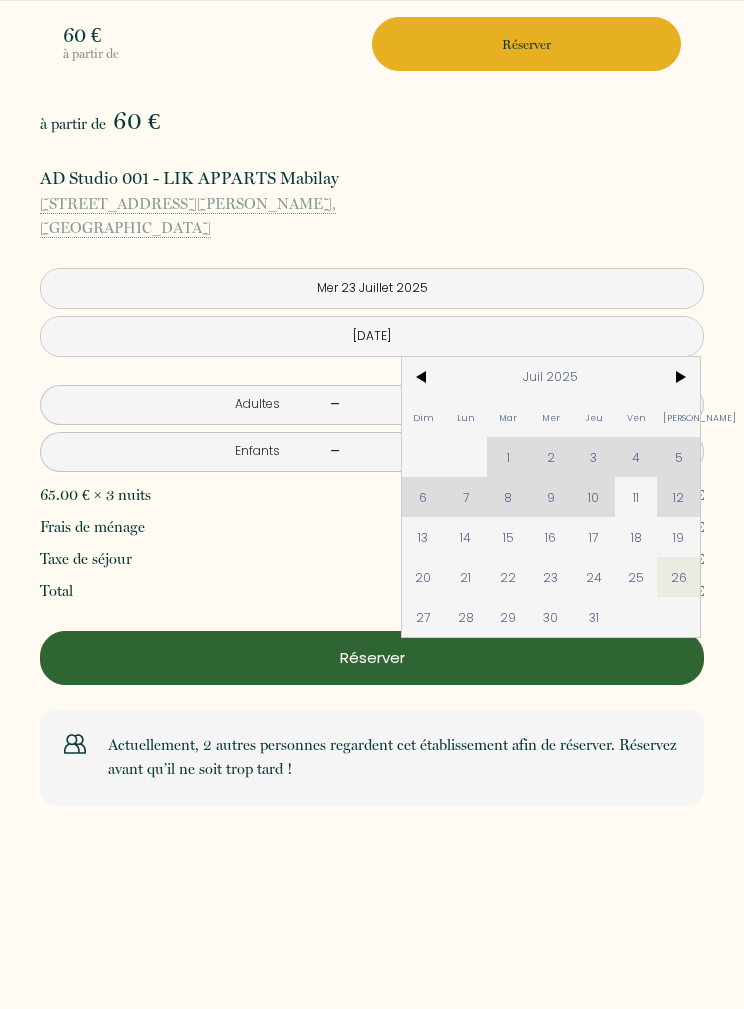 click on "25" at bounding box center [636, 577] 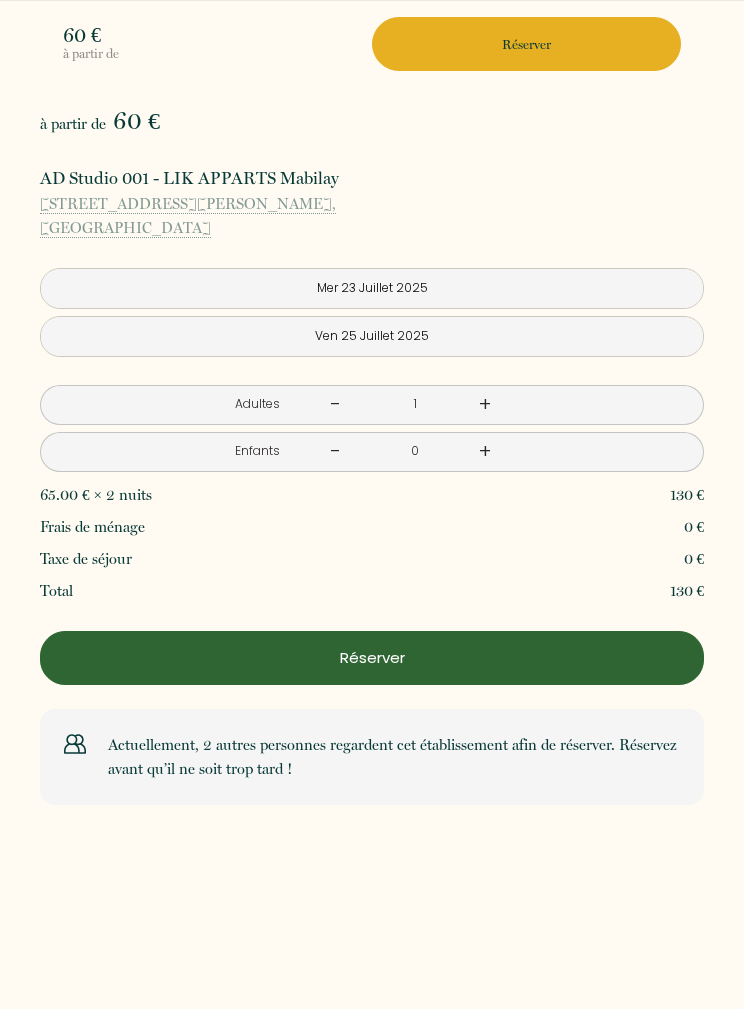 click on "+" at bounding box center (485, 404) 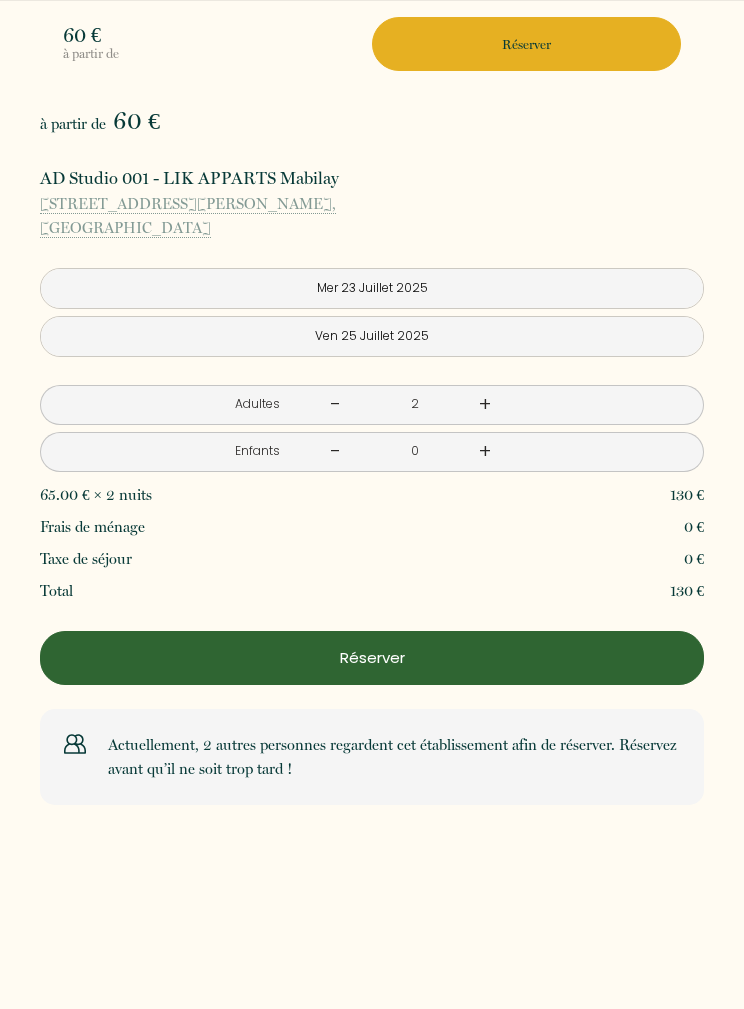 click on "-   2   +" at bounding box center (411, 404) 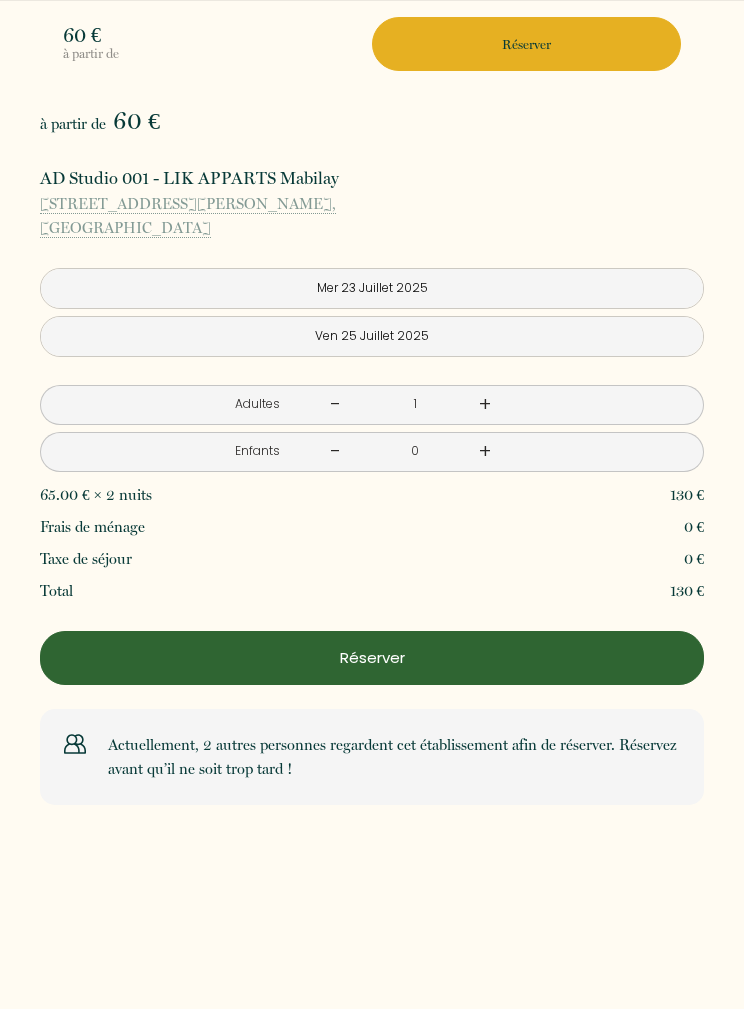 click on "AD Studio 001 - LIK APPARTS Mabilay" at bounding box center (372, 178) 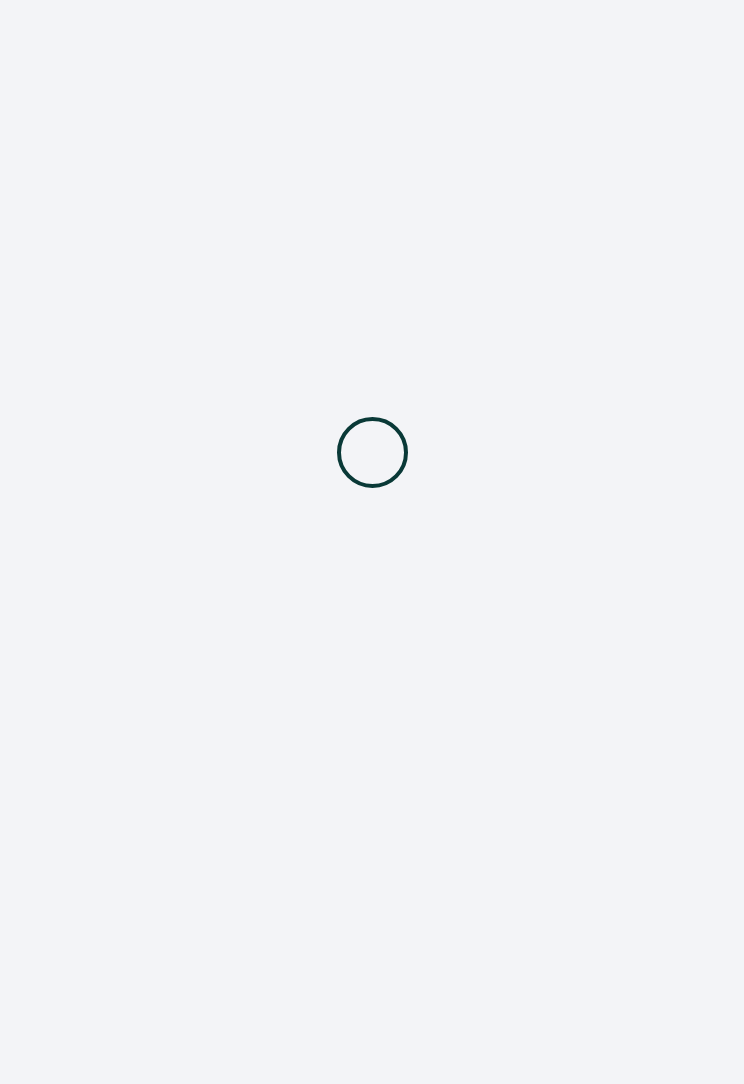 scroll, scrollTop: 0, scrollLeft: 0, axis: both 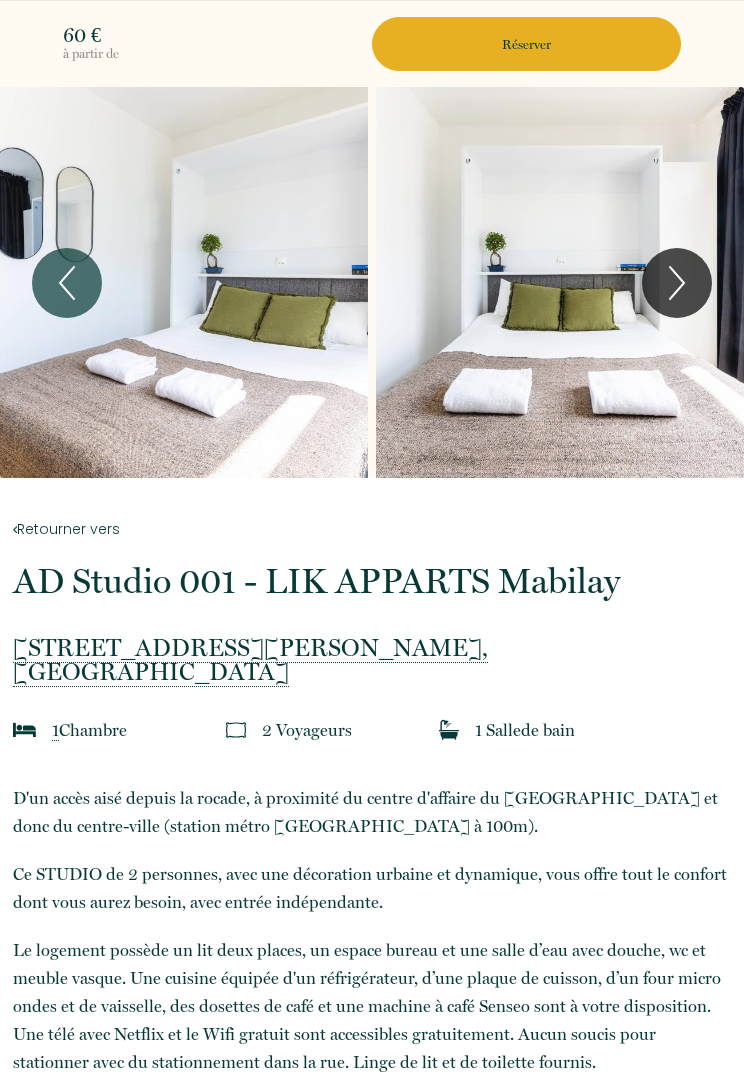 click on "Réserver" at bounding box center (526, 44) 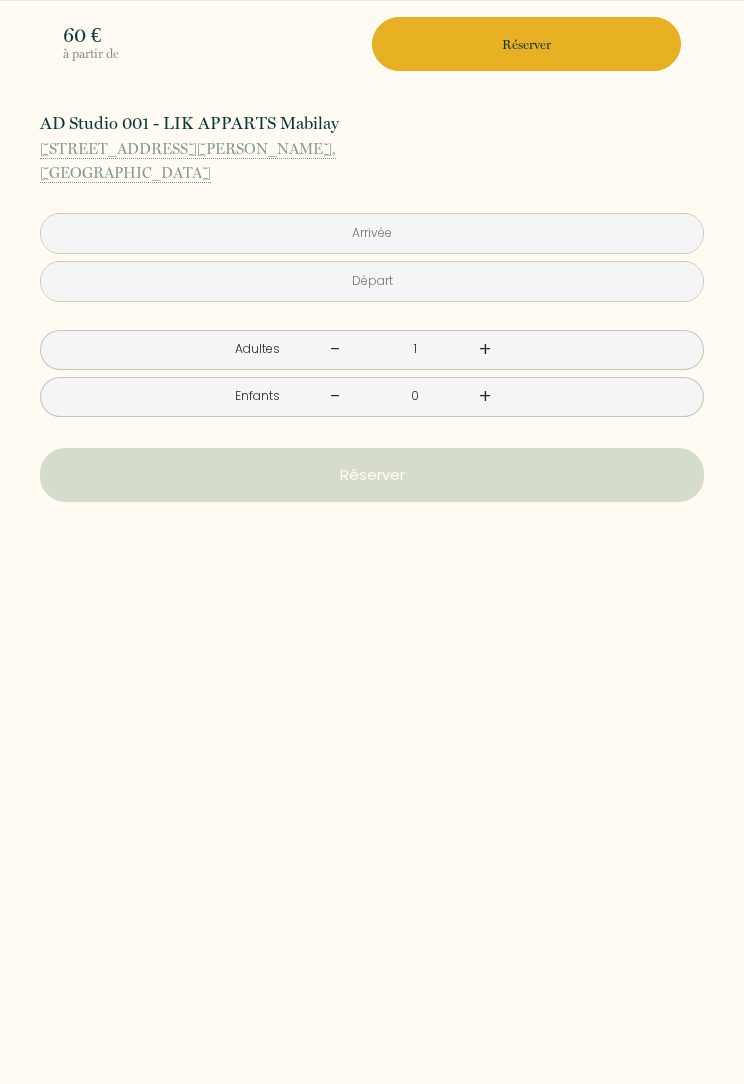 click at bounding box center (372, 233) 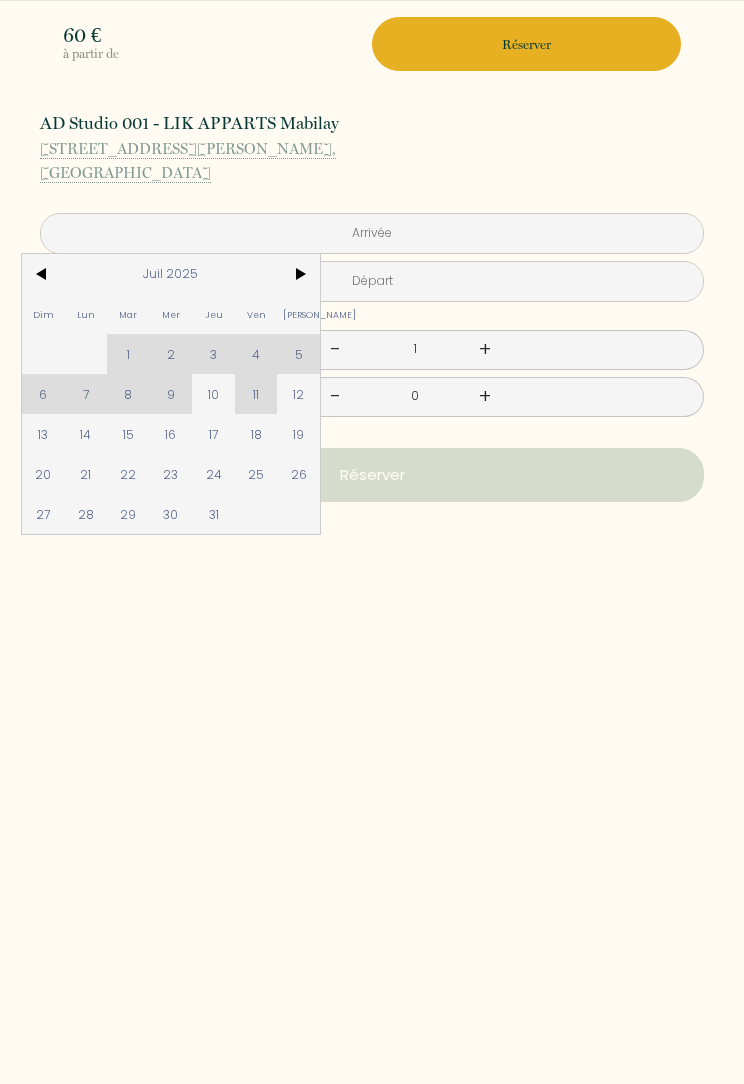 click on "24" at bounding box center (213, 474) 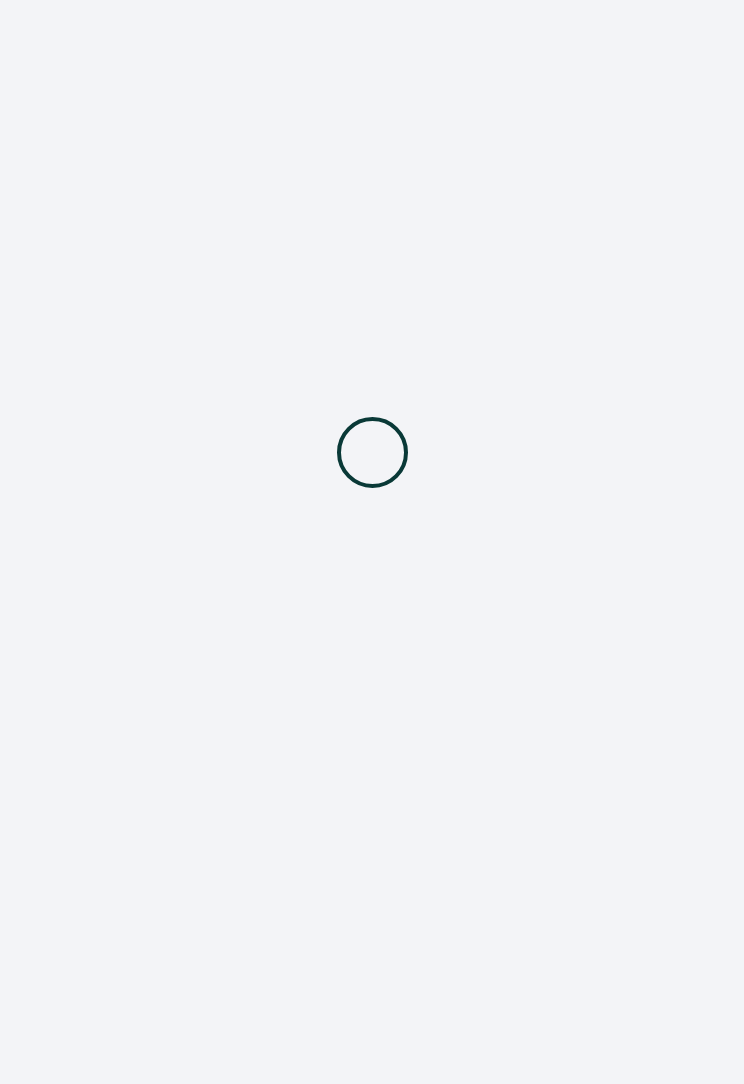 scroll, scrollTop: 0, scrollLeft: 0, axis: both 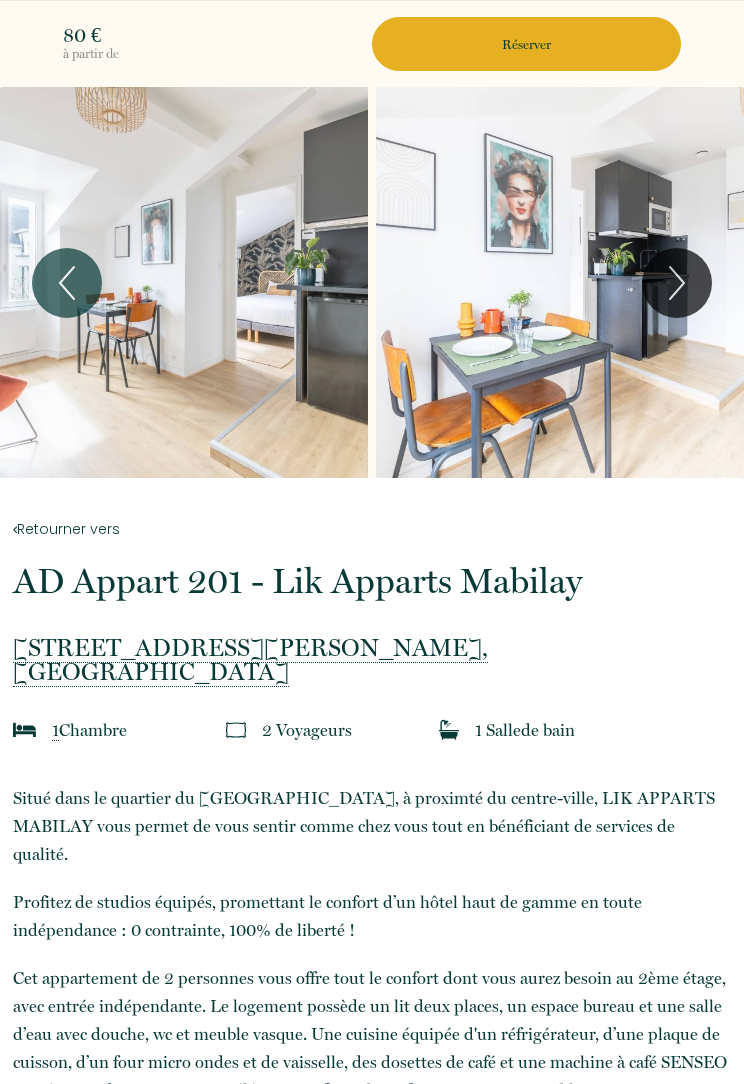 click on "Réserver" at bounding box center (526, 44) 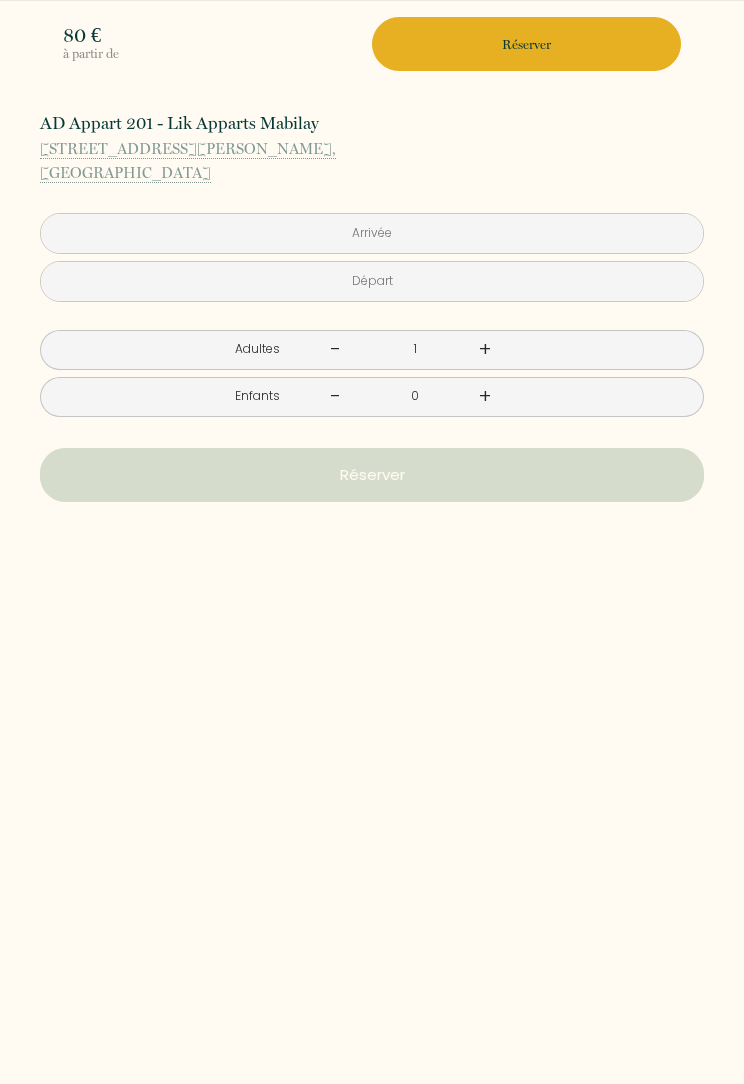 click at bounding box center (372, 233) 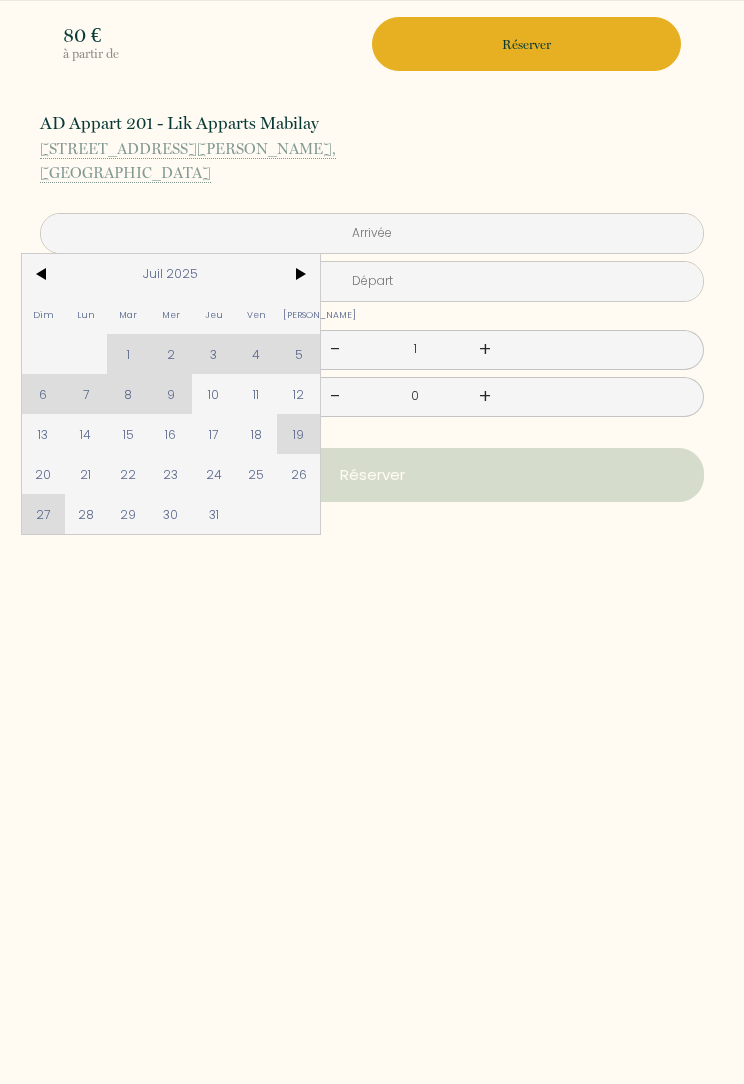 click on "24" at bounding box center (213, 474) 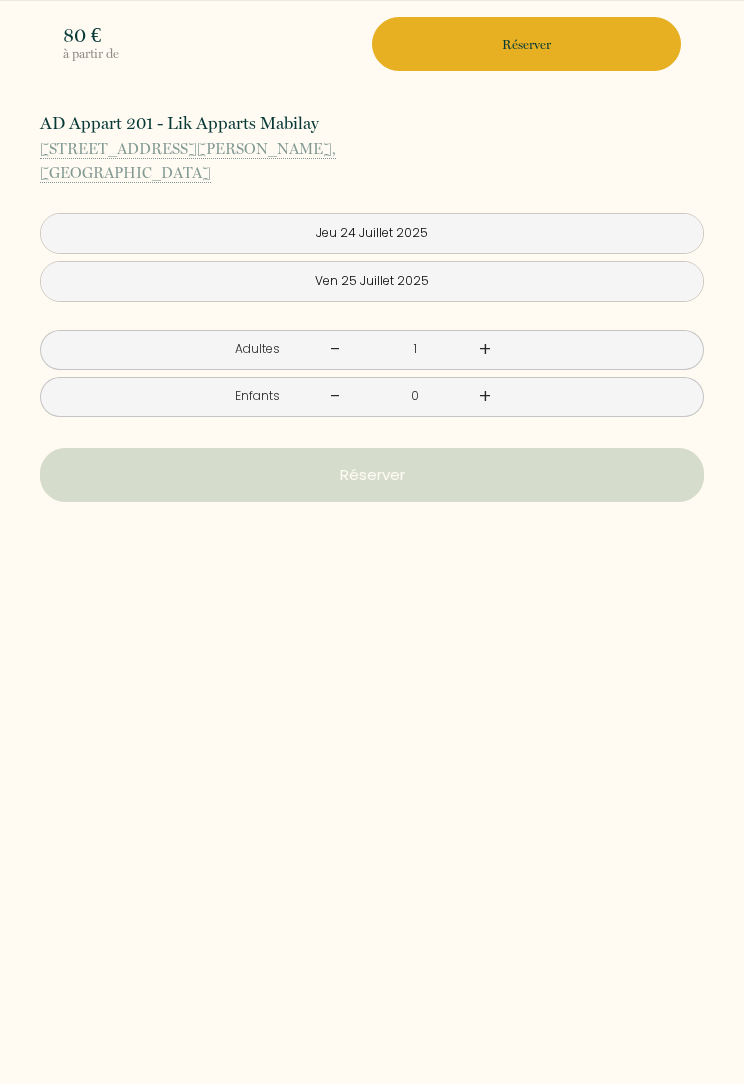 click on "Réserver" at bounding box center (372, 475) 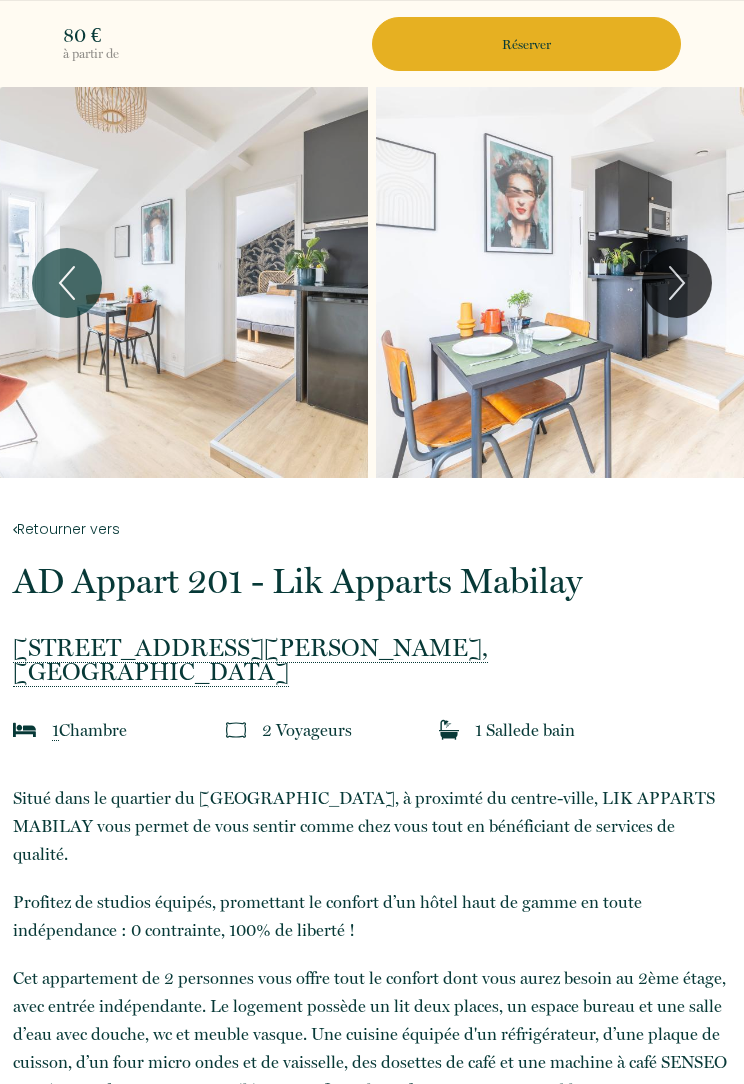 type 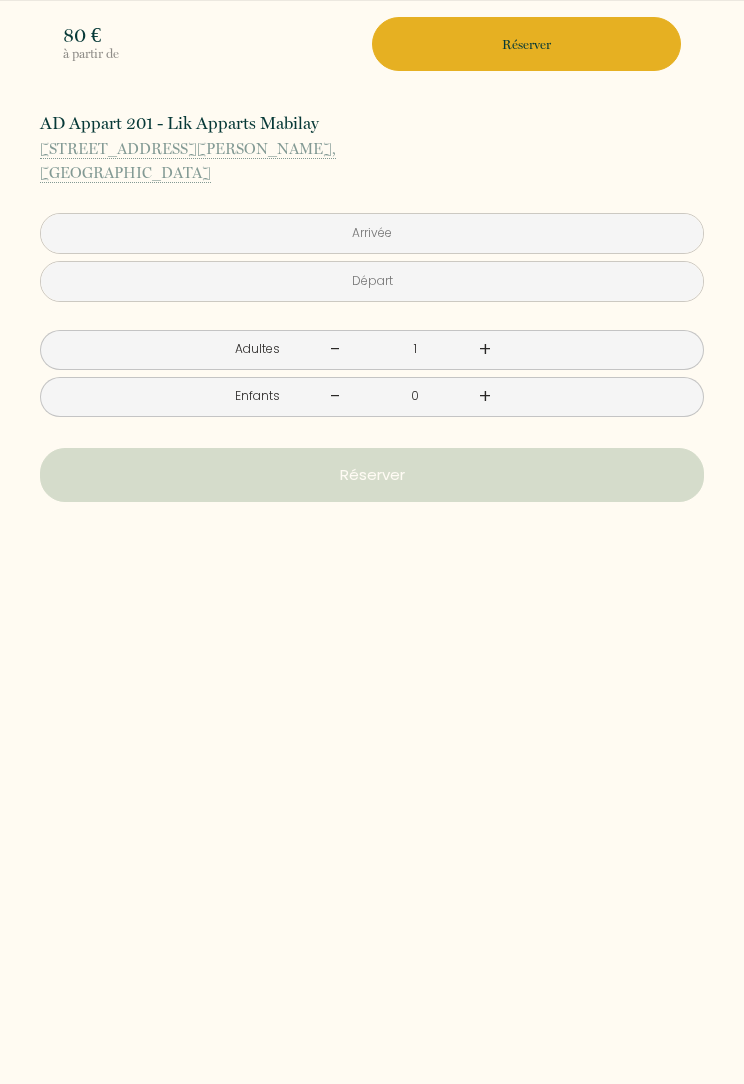 click at bounding box center (372, 233) 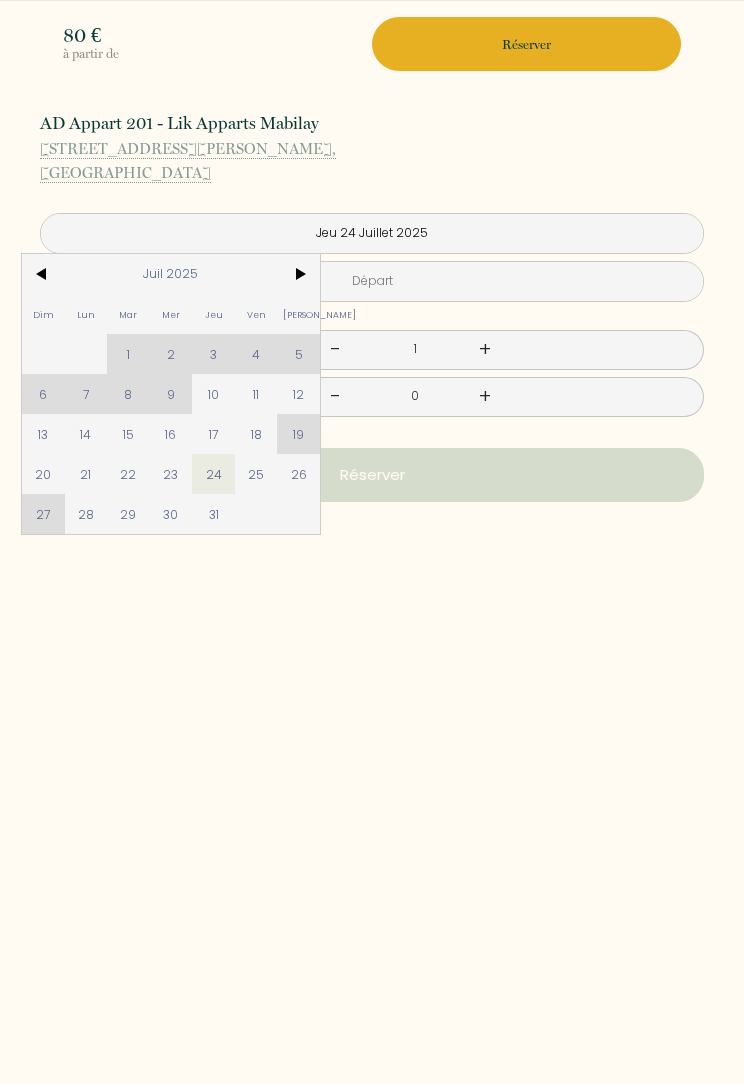 click on "24" at bounding box center (213, 474) 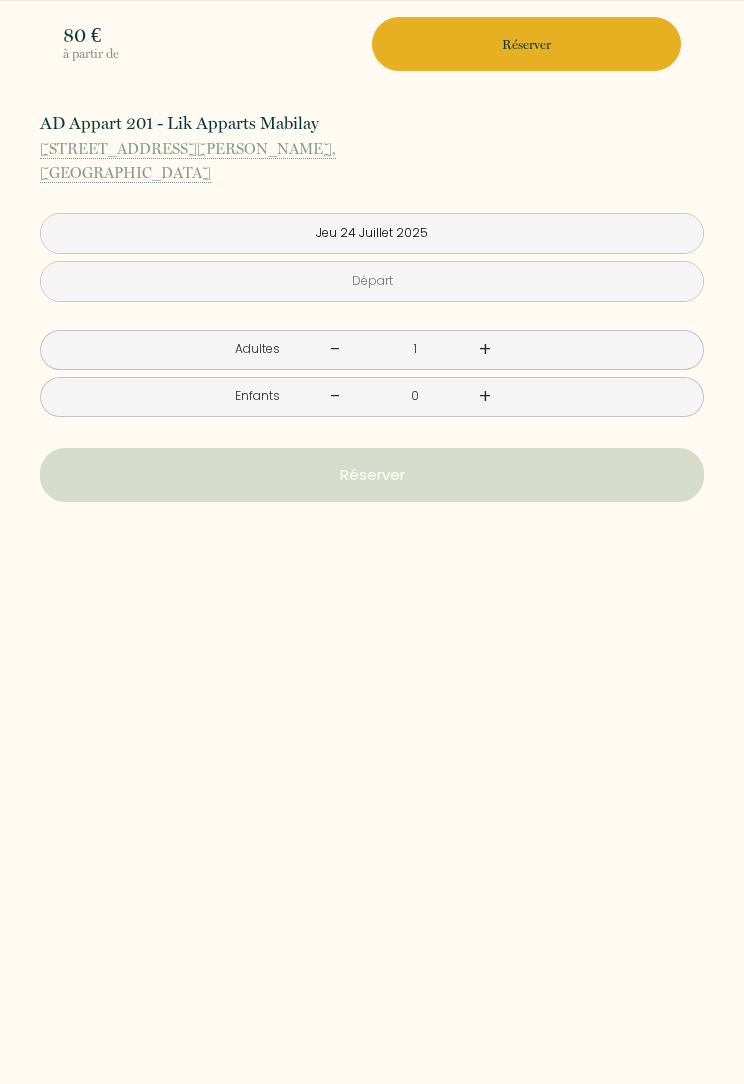 click at bounding box center (372, 281) 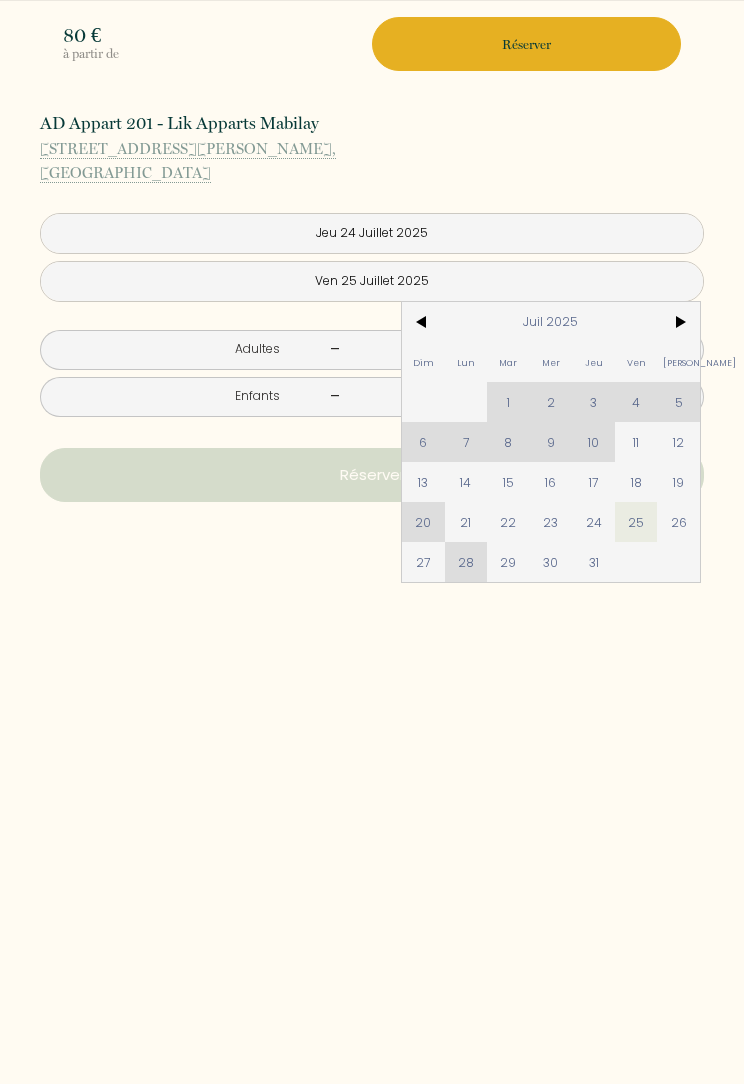 click on "25" at bounding box center [636, 522] 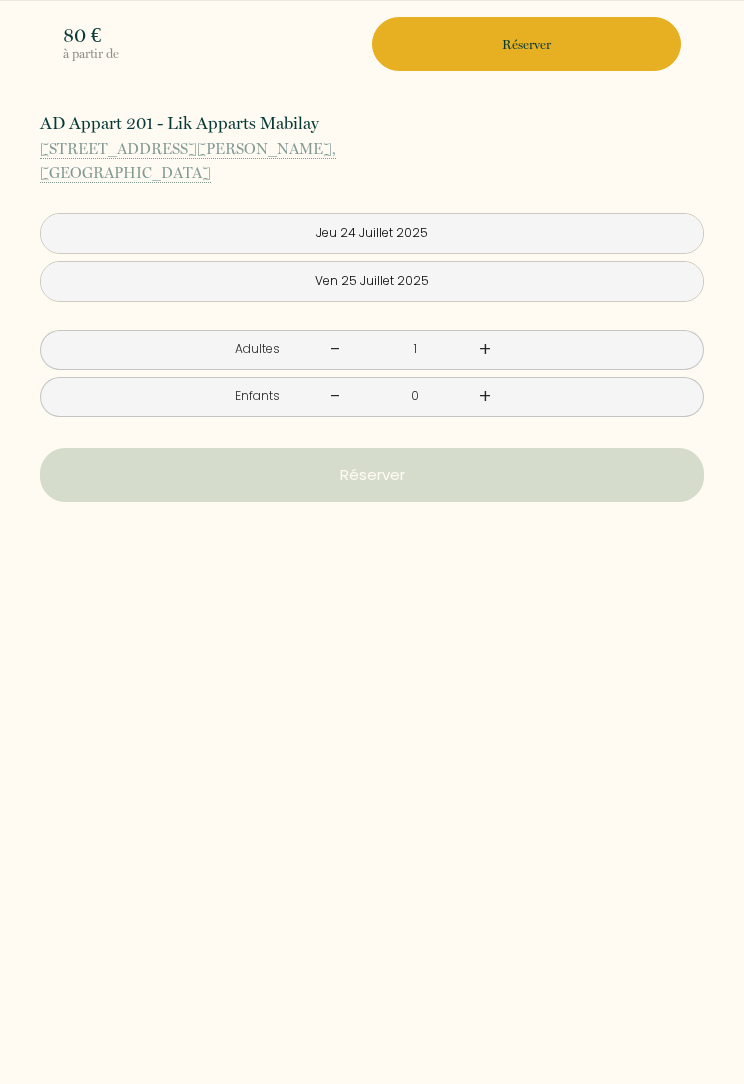 click on "Réserver" at bounding box center (526, 44) 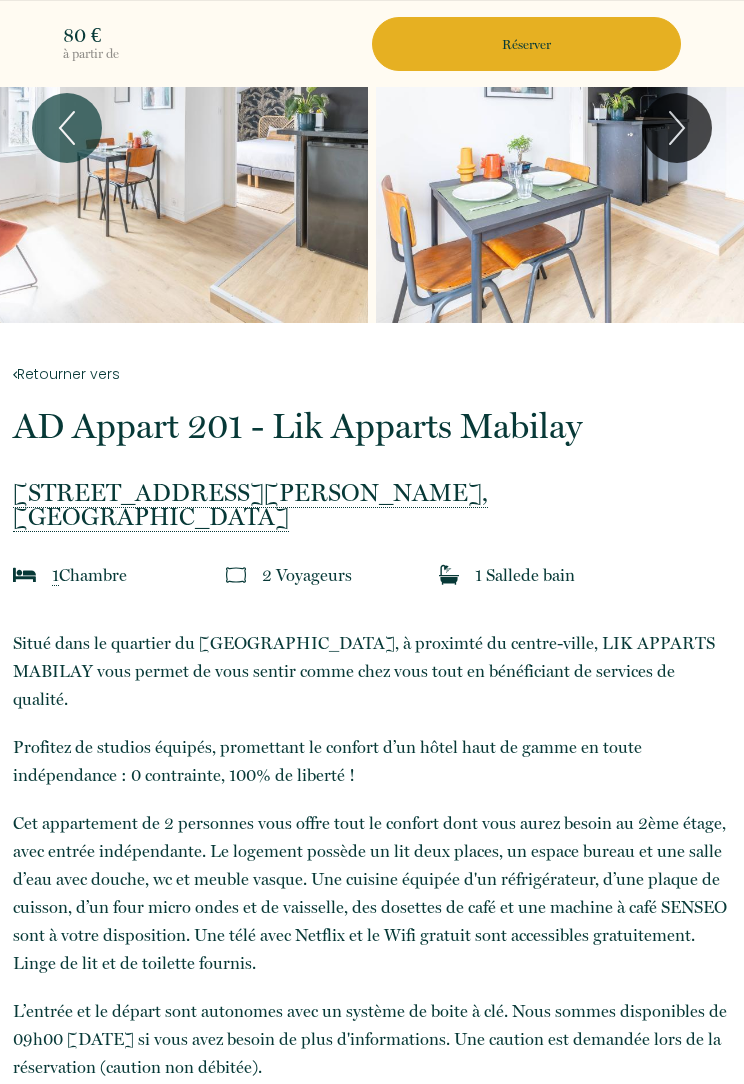scroll, scrollTop: 0, scrollLeft: 0, axis: both 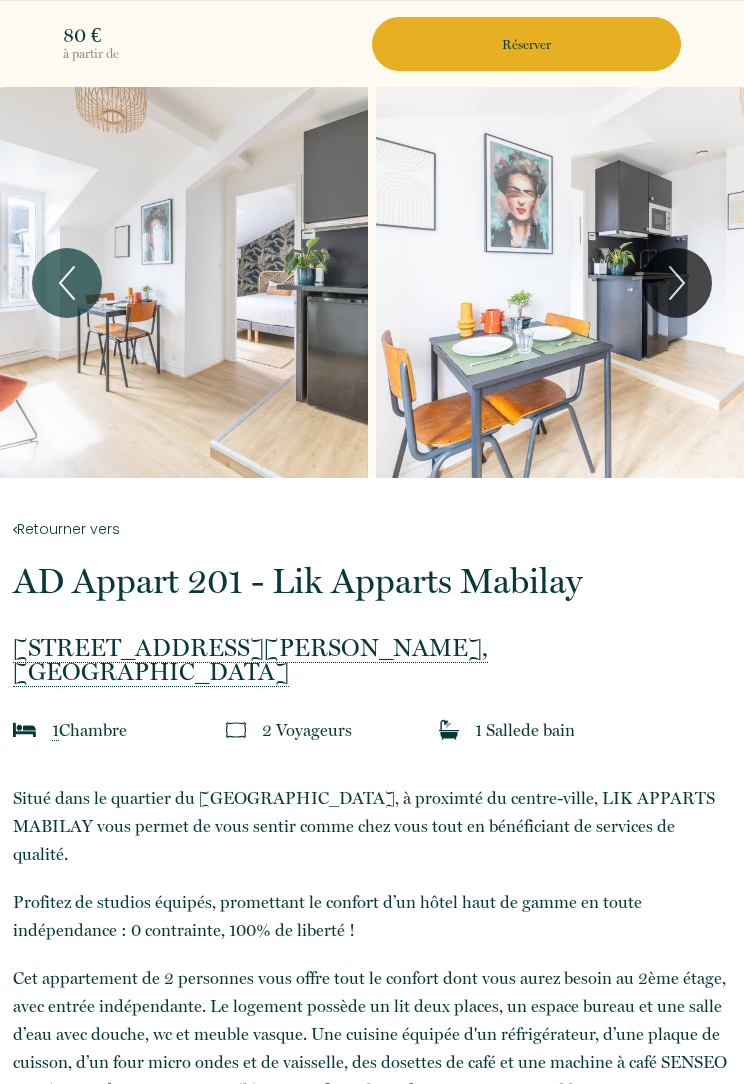 click on "Réserver" at bounding box center (526, 44) 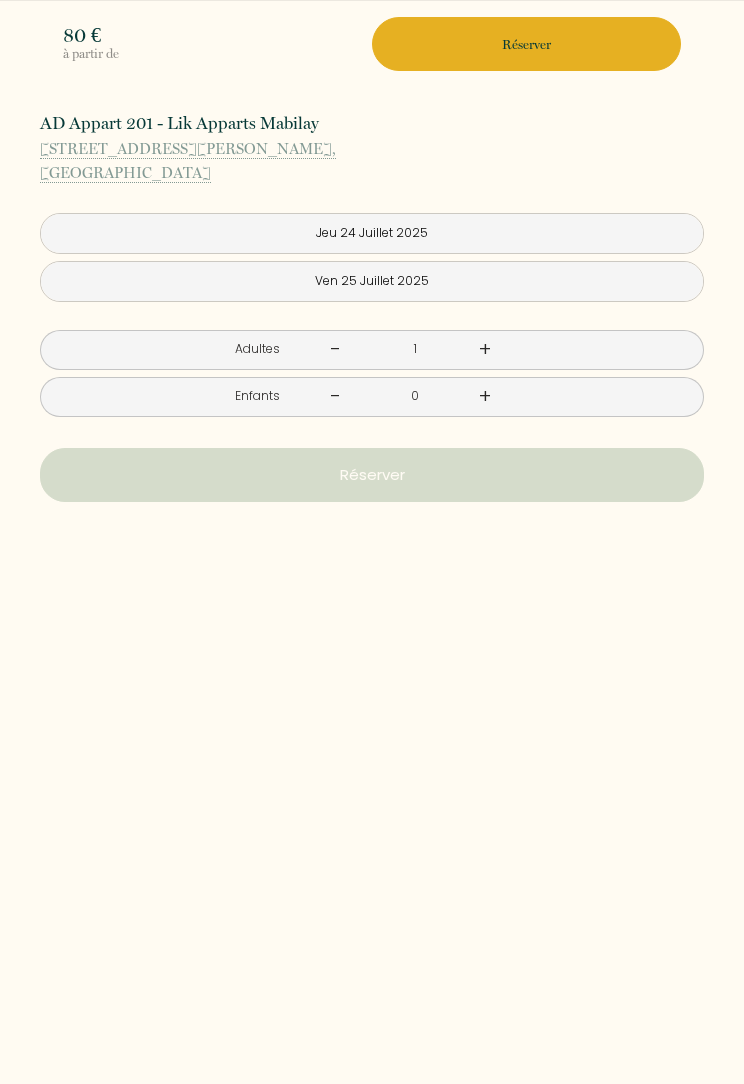 click on "Réserver" at bounding box center [372, 475] 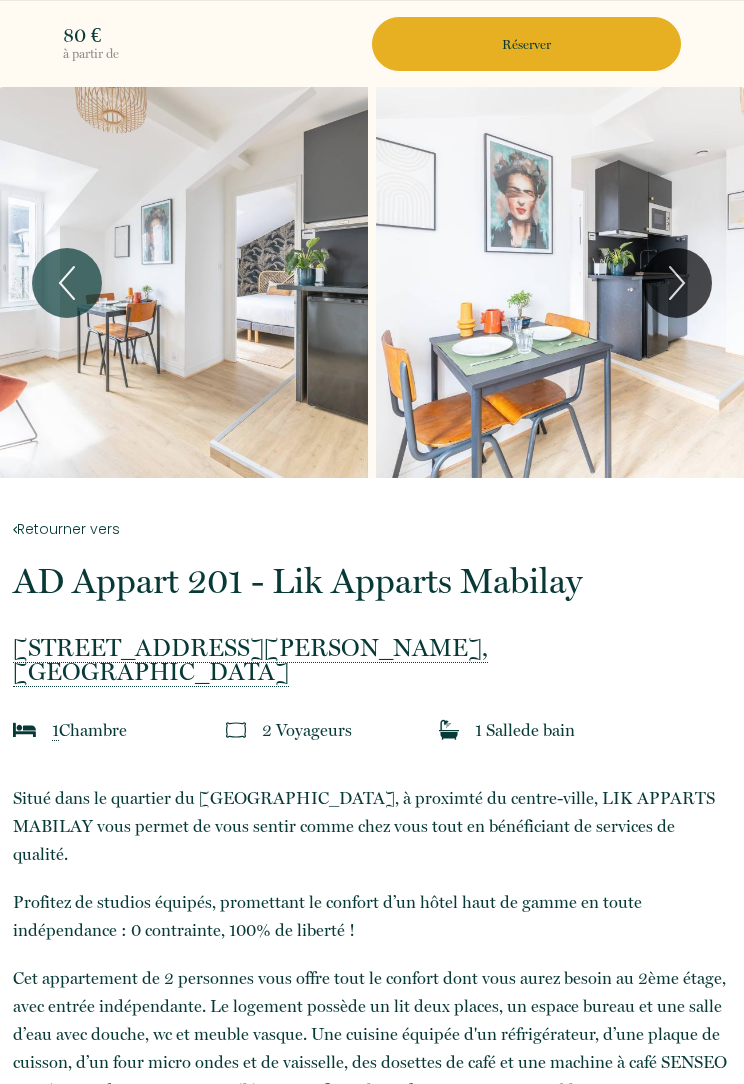 click on "Réserver" at bounding box center (526, 44) 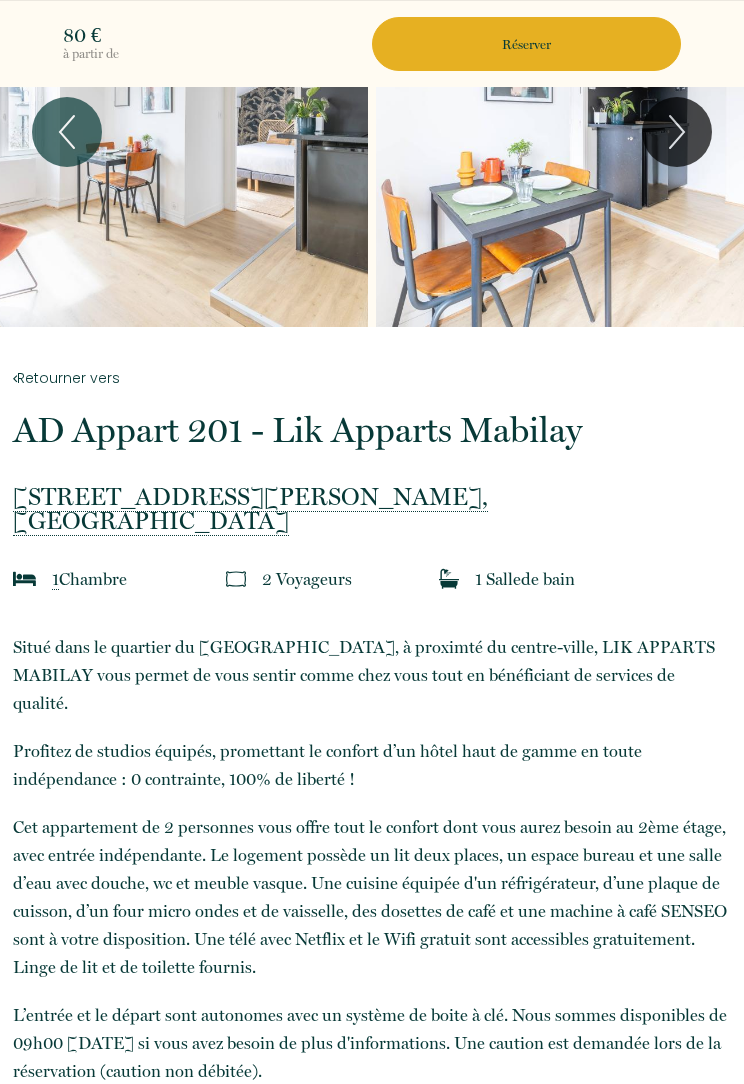 scroll, scrollTop: 0, scrollLeft: 0, axis: both 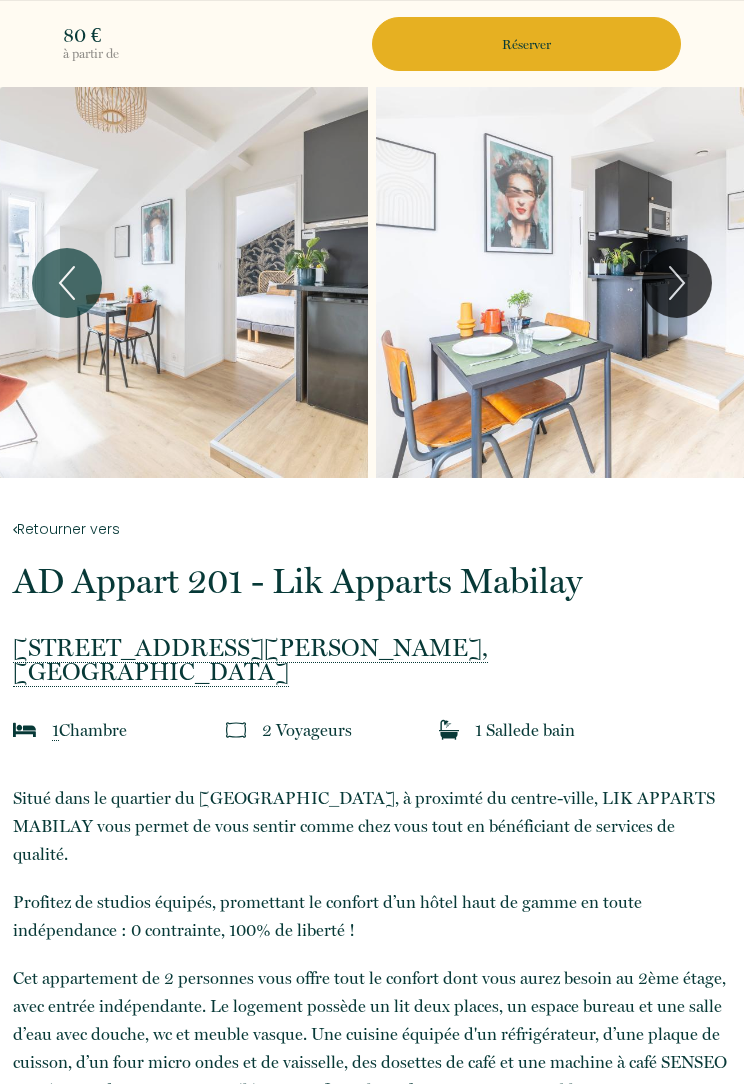 click on "Réserver" at bounding box center (526, 44) 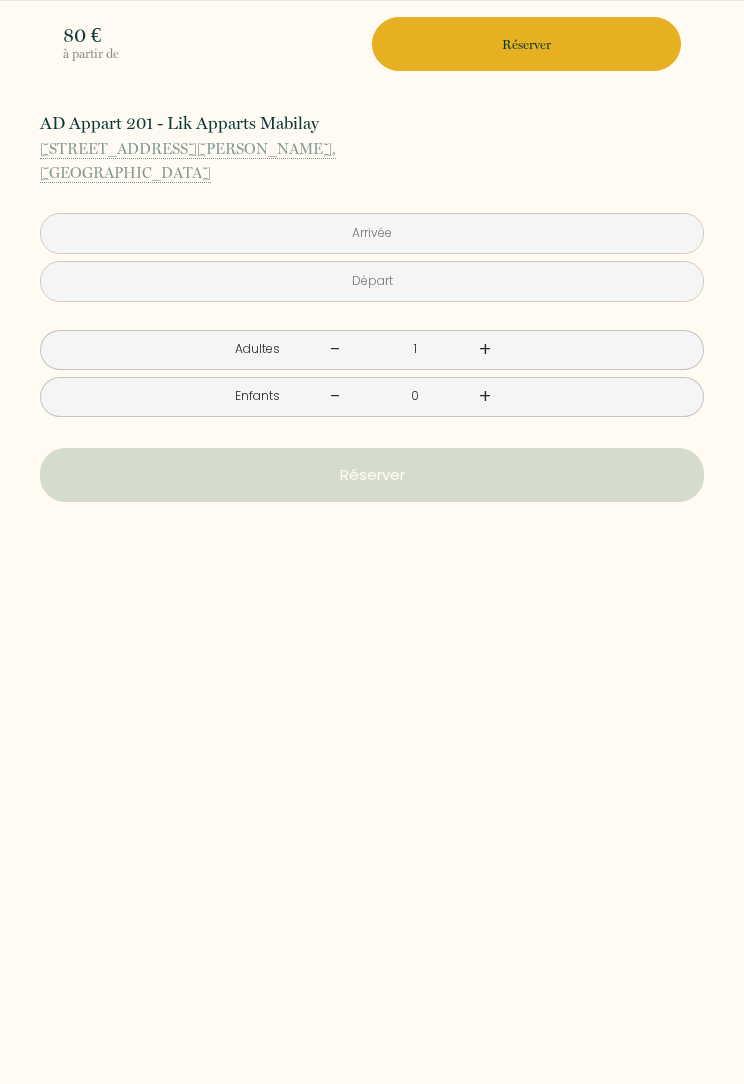 click at bounding box center [372, 233] 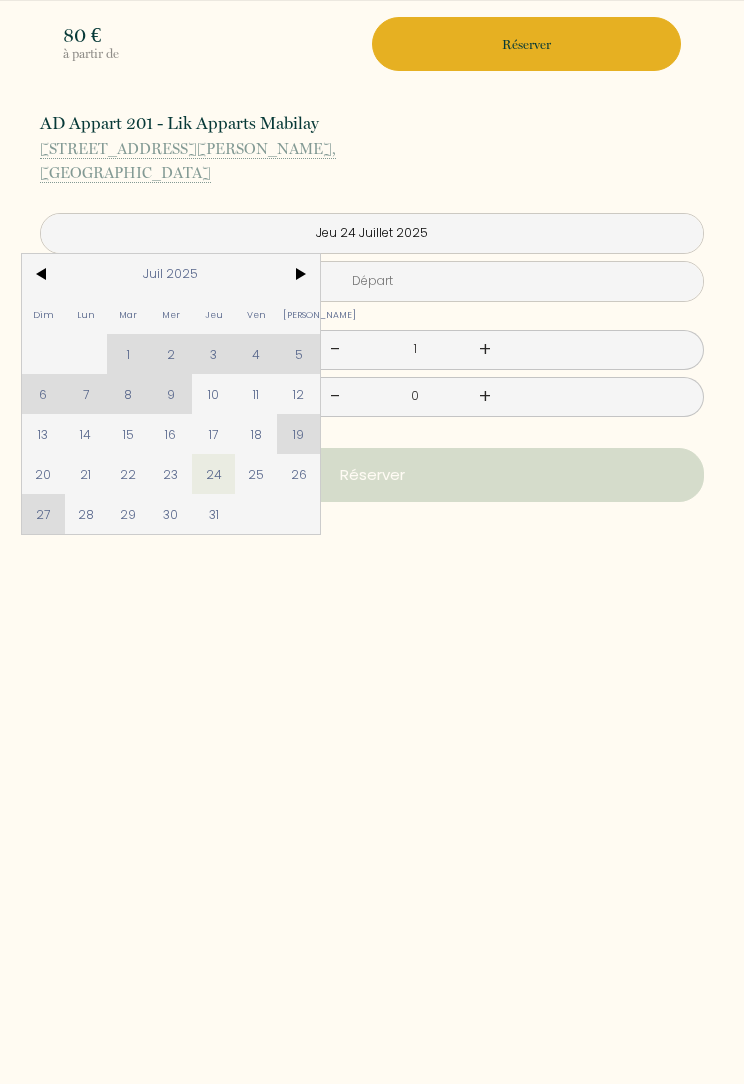click at bounding box center (372, 281) 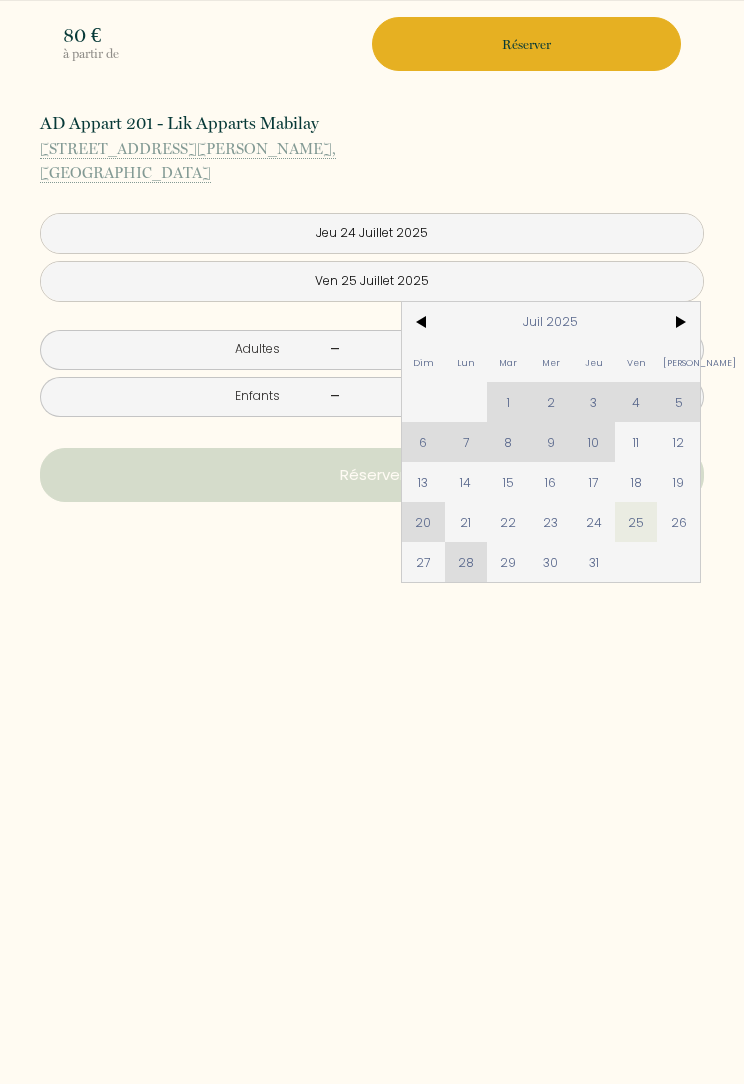 click on "à partir de   80 €
AD Appart 201 - Lik Apparts Mabilay
16 rue Alexandre DUVAL,  Rennes
Jeu 24 Juillet 2025         <   Juil 2025   >   Dim Lun Mar Mer Jeu Ven Sam   1 2 3 4 5 6 7 8 9 10 11 12 13 14 15 16 17 18 19 20 21 22 23 24 25 26 27 28 29 30 31     <   2025   >   Janvier Février Mars Avril Mai Juin Juillet Août Septembre Octobre Novembre Décembre     <   2020 - 2029   >   2020 2021 2022 2023 2024 2025 2026 2027 2028 2029     Ven 25 Juillet 2025         <   Juil 2025   >   Dim Lun Mar Mer Jeu Ven Sam   1 2 3 4 5 6 7 8 9 10 11 12 13 14 15 16 17 18 19 20 21 22 23 24 25 26 27 28 29 30 31     <   2025   >   Janvier Février Mars Avril Mai Juin Juillet Août Septembre Octobre Novembre Décembre     <   2020 - 2029   >   2020 2021 2022 2023 2024 2025 2026 2027 2028 2029   Adultes   -   1   +   Enfants   -   0   +
€ ×  nuits" at bounding box center (372, 566) 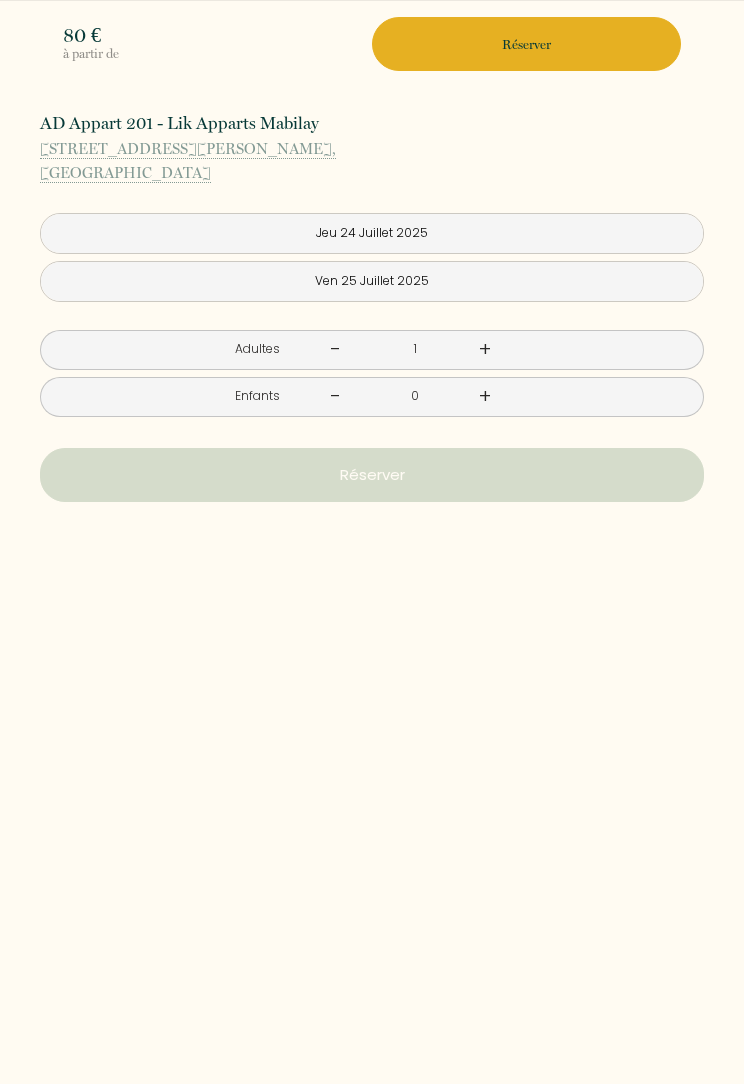 click on "Réserver" at bounding box center (372, 475) 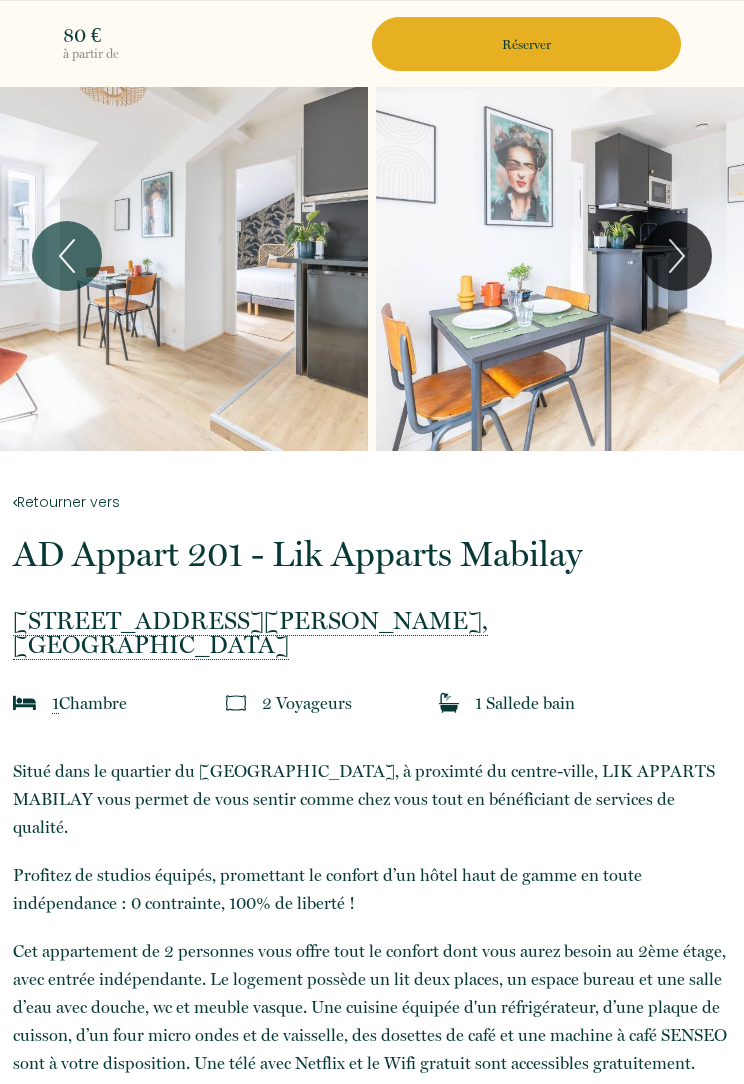scroll, scrollTop: 26, scrollLeft: 0, axis: vertical 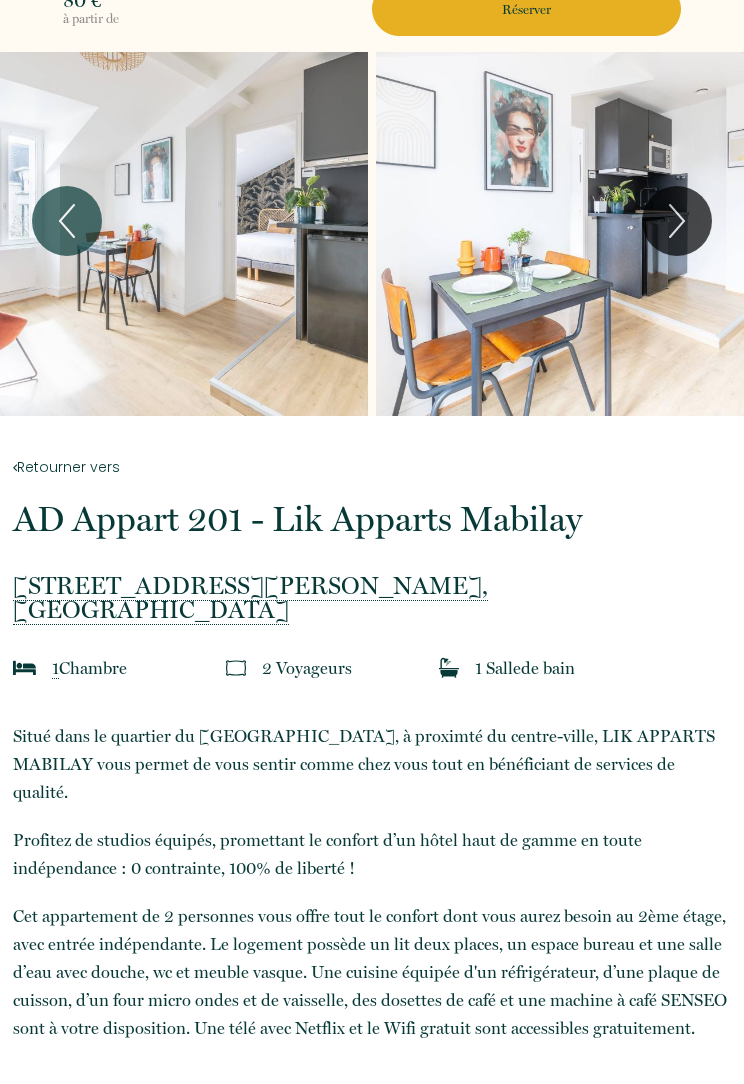 click on "à partir de   80 €
AD Appart 201 - Lik Apparts Mabilay
16 rue Alexandre DUVAL,  Rennes
<   Juil 2025   >   Dim Lun Mar Mer Jeu Ven Sam   1 2 3 4 5 6 7 8 9 10 11 12 13 14 15 16 17 18 19 20 21 22 23 24 25 26 27 28 29 30 31     <   2025   >   Janvier Février Mars Avril Mai Juin Juillet Août Septembre Octobre Novembre Décembre     <   2020 - 2029   >   2020 2021 2022 2023 2024 2025 2026 2027 2028 2029             <   Juil 2025   >   Dim Lun Mar Mer Jeu Ven Sam   1 2 3 4 5 6 7 8 9 10 11 12 13 14 15 16 17 18 19 20 21 22 23 24 25 26 27 28 29 30 31     <   2025   >   Janvier Février Mars Avril Mai Juin Juillet Août Septembre Octobre Novembre Décembre     <   2020 - 2029   >   2020 2021 2022 2023 2024 2025 2026 2027 2028 2029   Adultes   -   1   +   Enfants   -   0   +
€ ×  nuits
€" at bounding box center [372, 295] 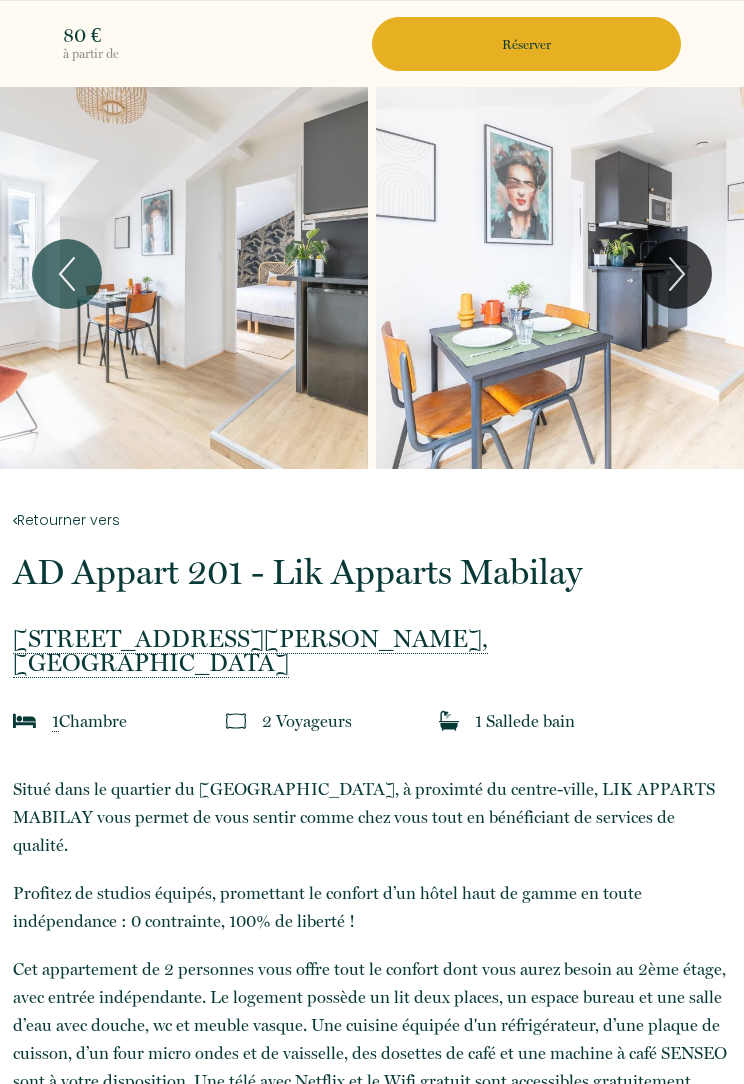 scroll, scrollTop: 0, scrollLeft: 0, axis: both 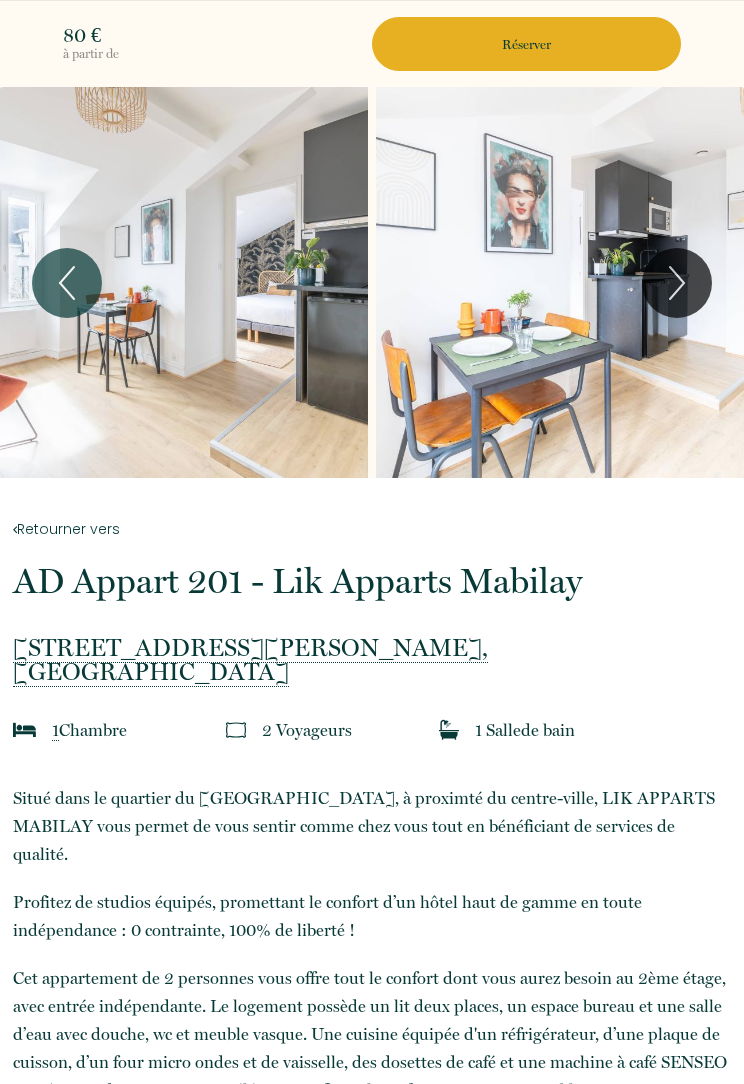 click on "Réserver" at bounding box center (526, 44) 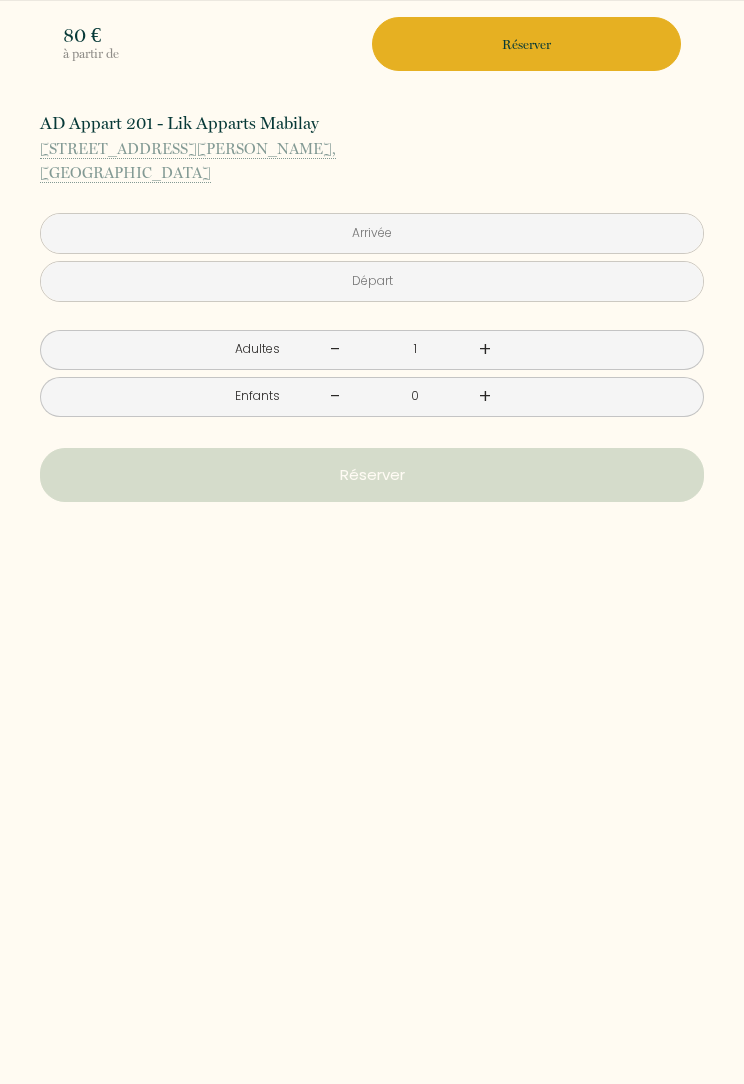 click on "80 €" at bounding box center (215, 35) 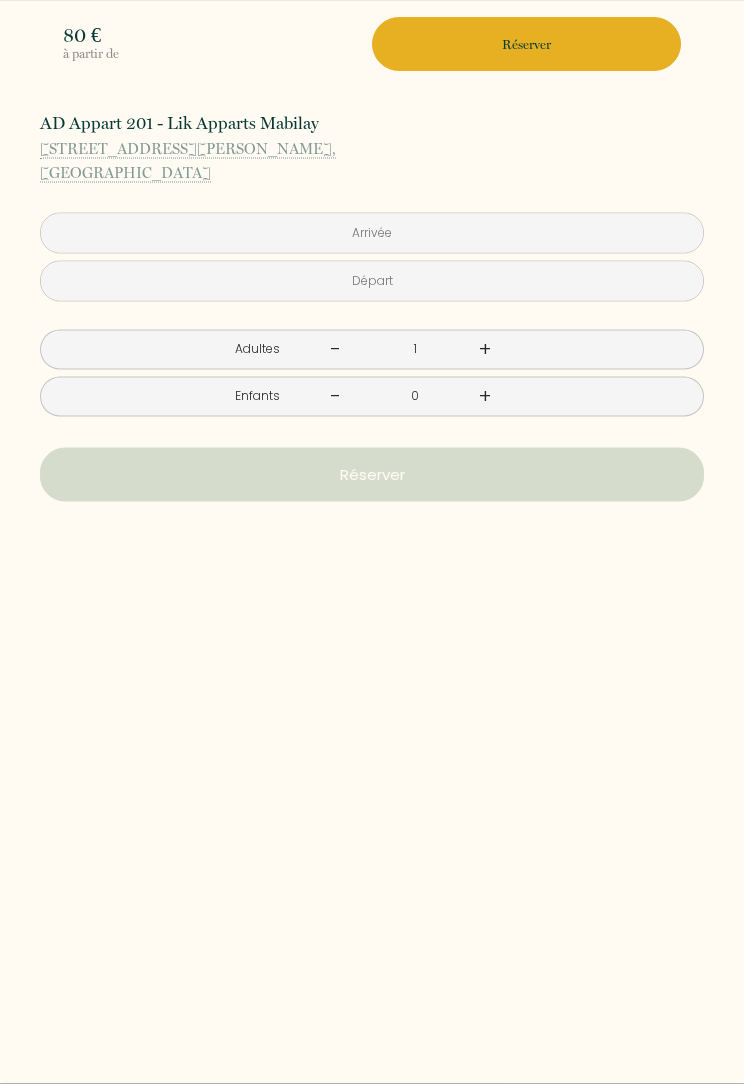 click on "Réserver" at bounding box center [526, 44] 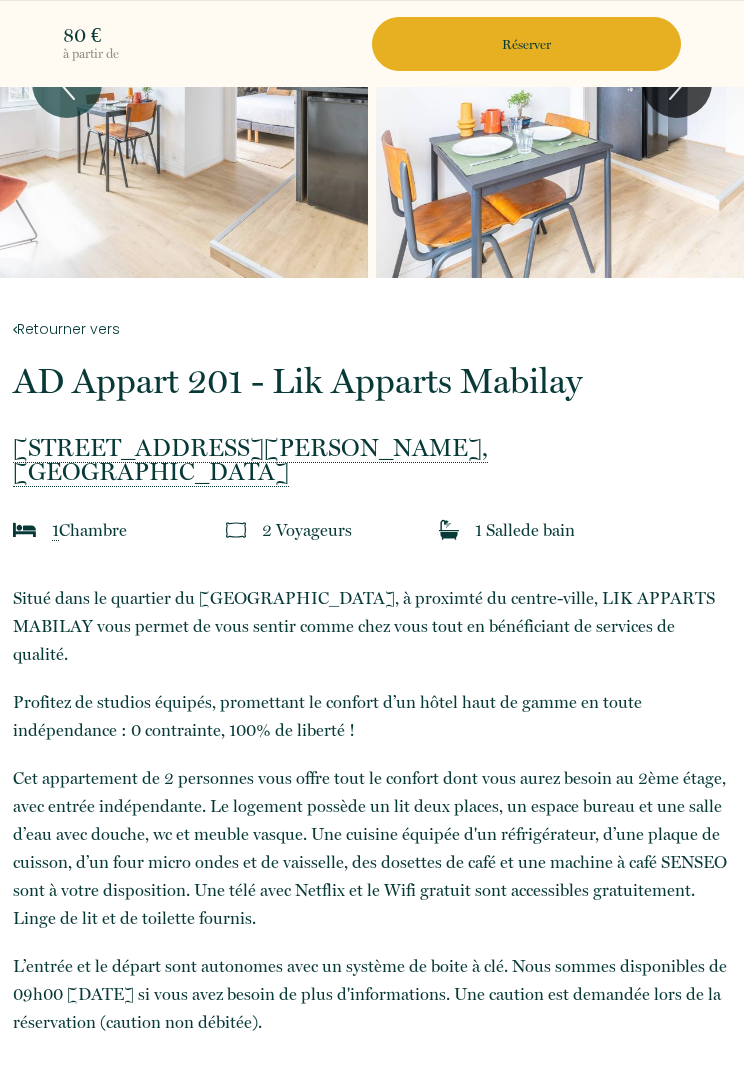 click on "Réserver" at bounding box center [526, 44] 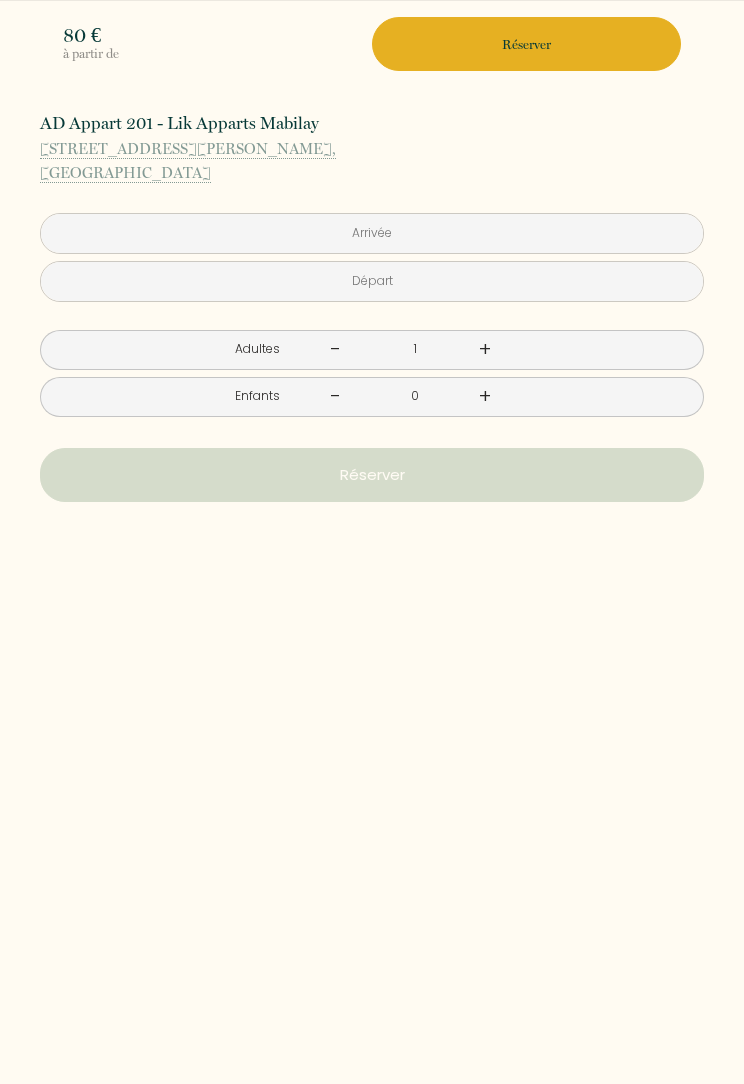click on "Réserver" at bounding box center (526, 44) 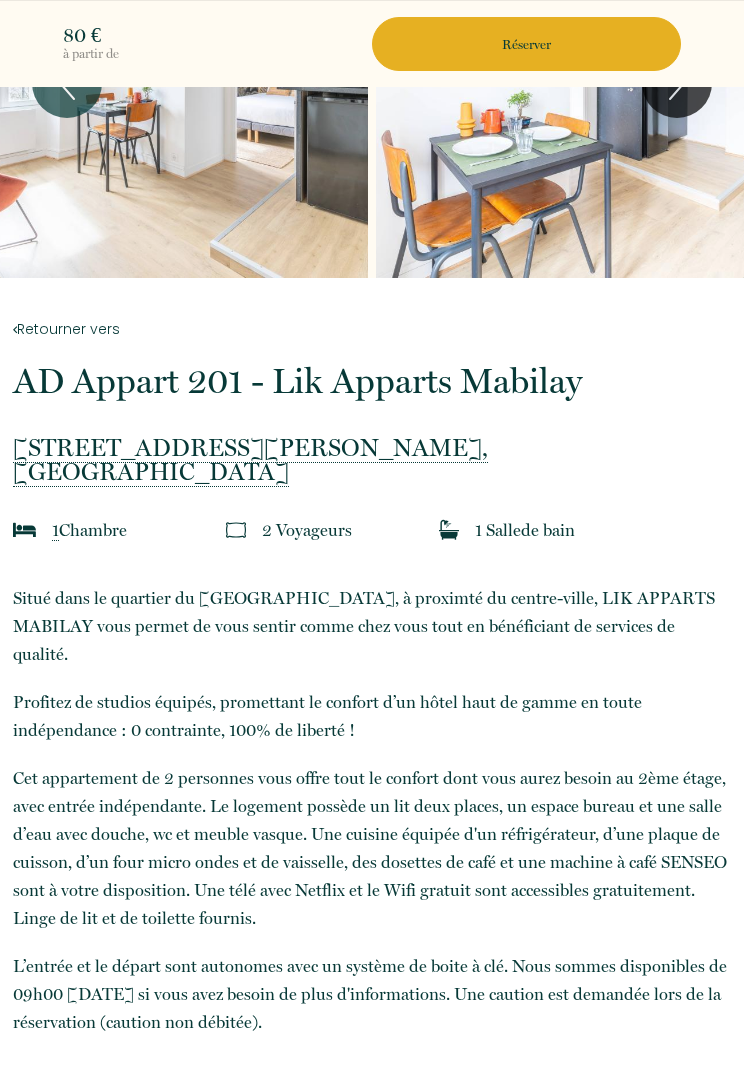 click at bounding box center [560, 82] 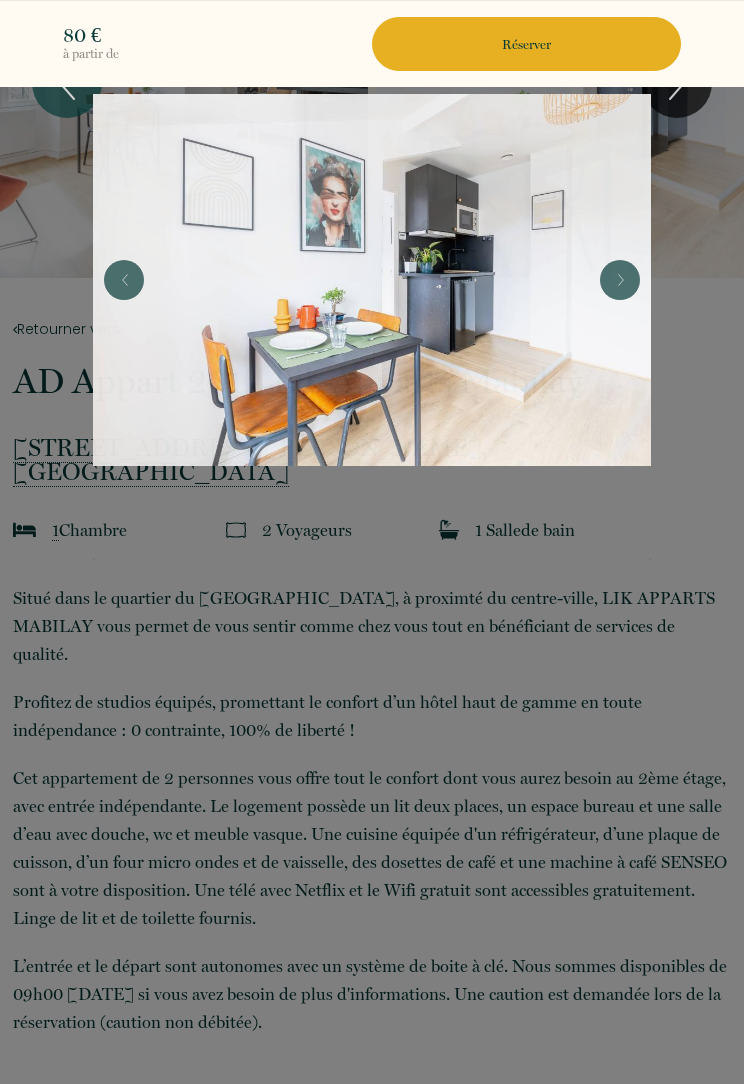 click 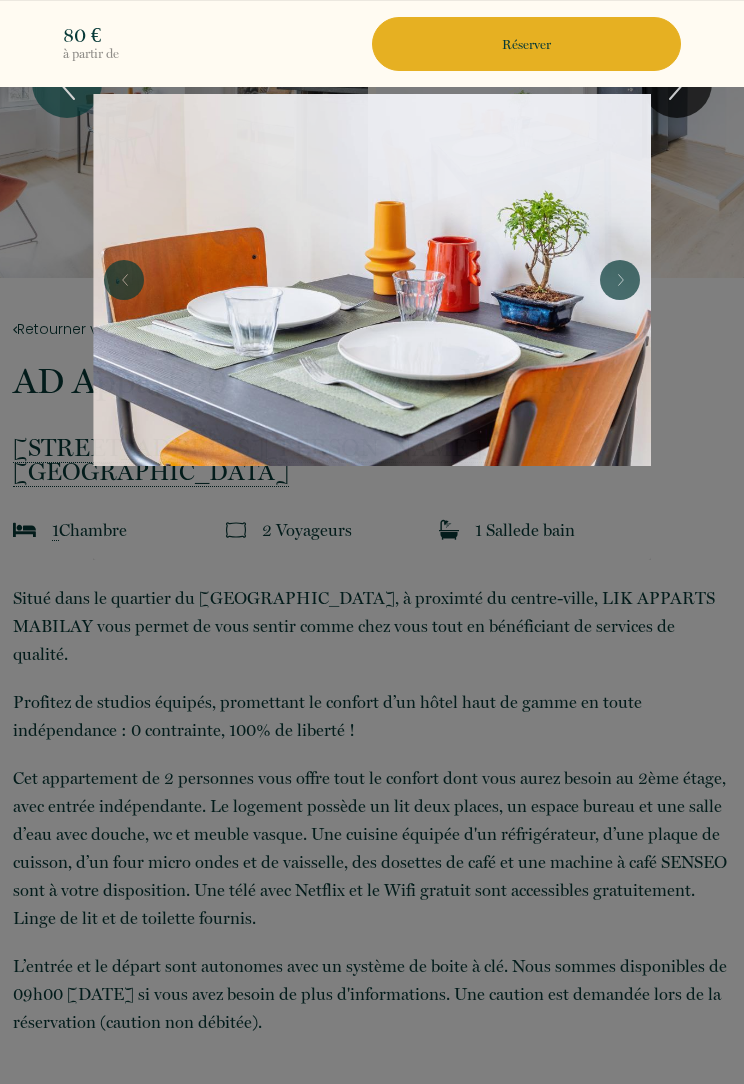 click 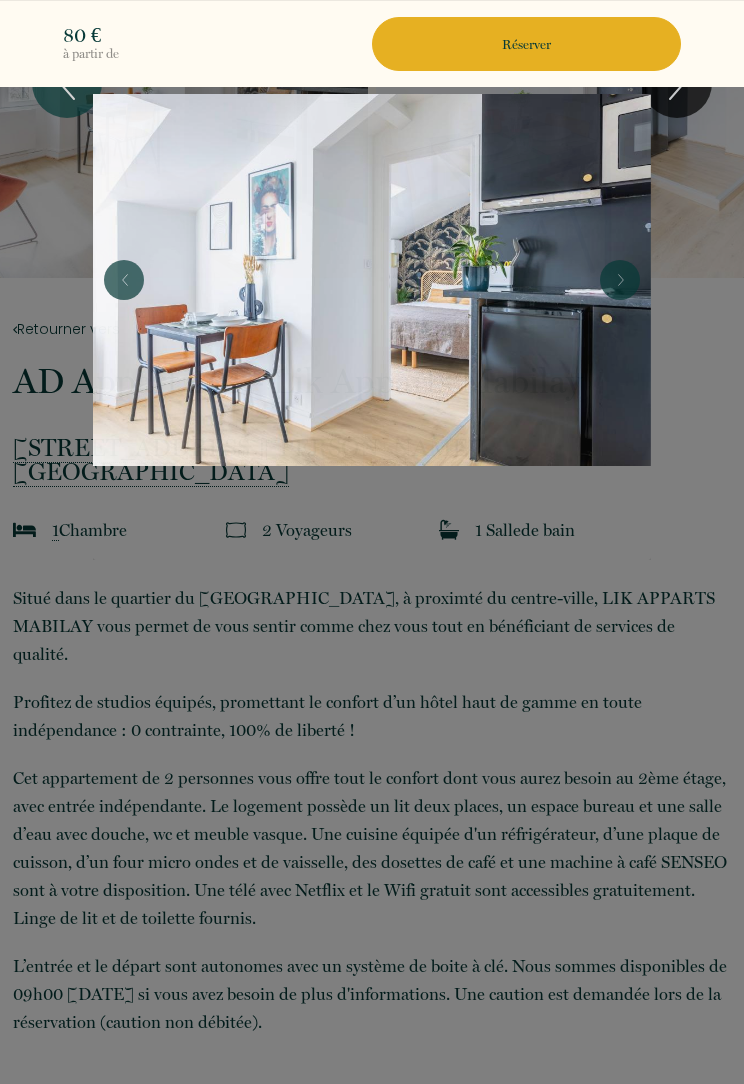click 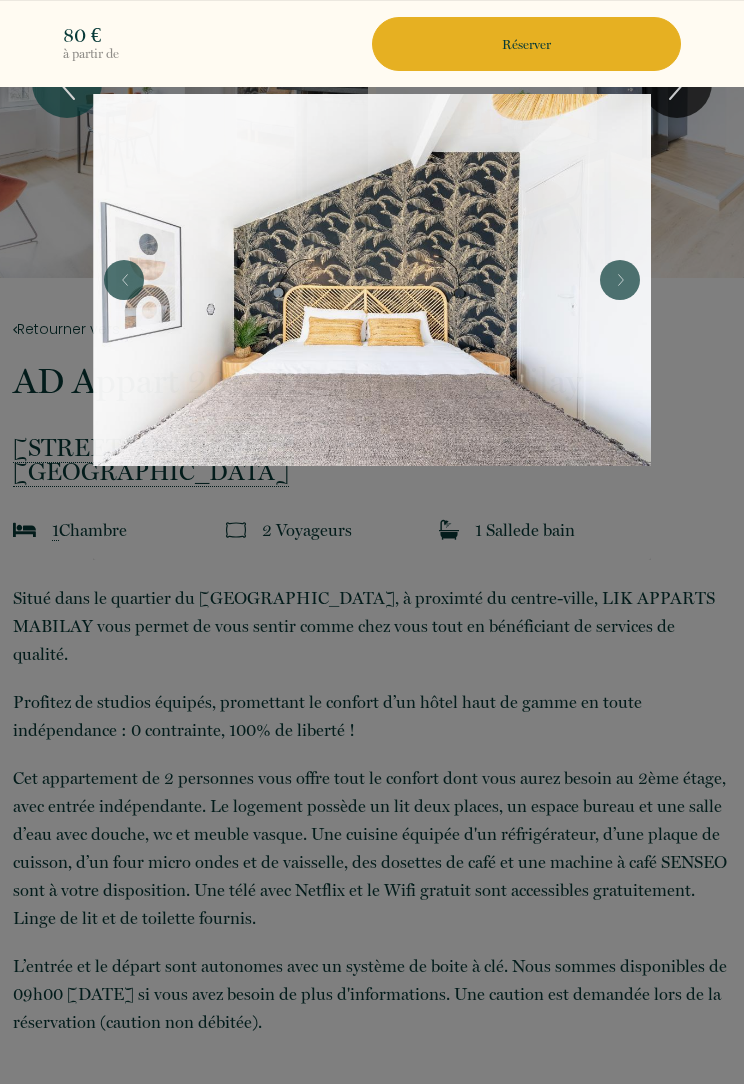 click at bounding box center (620, 280) 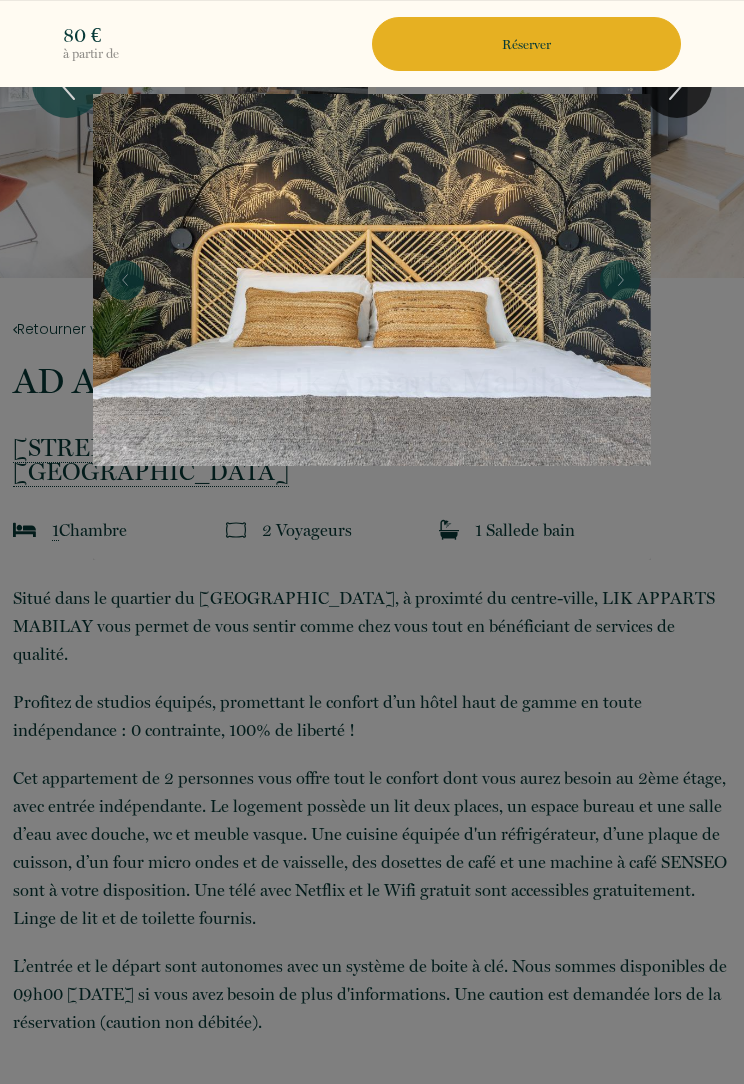click at bounding box center [372, 280] 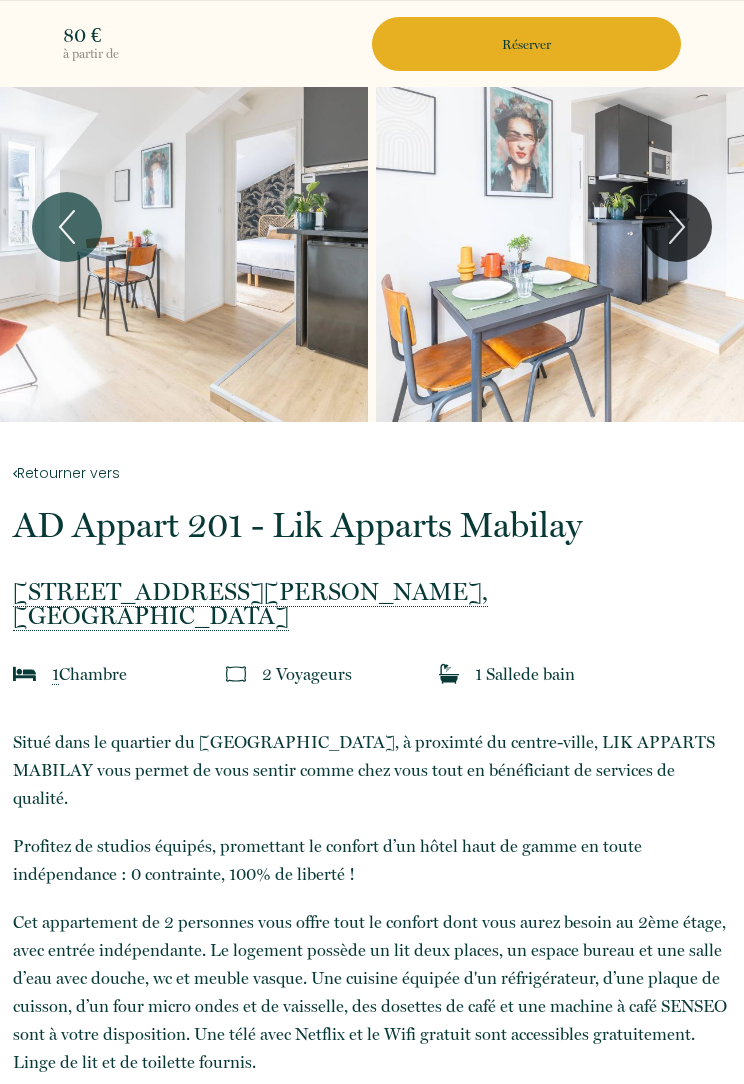 scroll, scrollTop: 0, scrollLeft: 0, axis: both 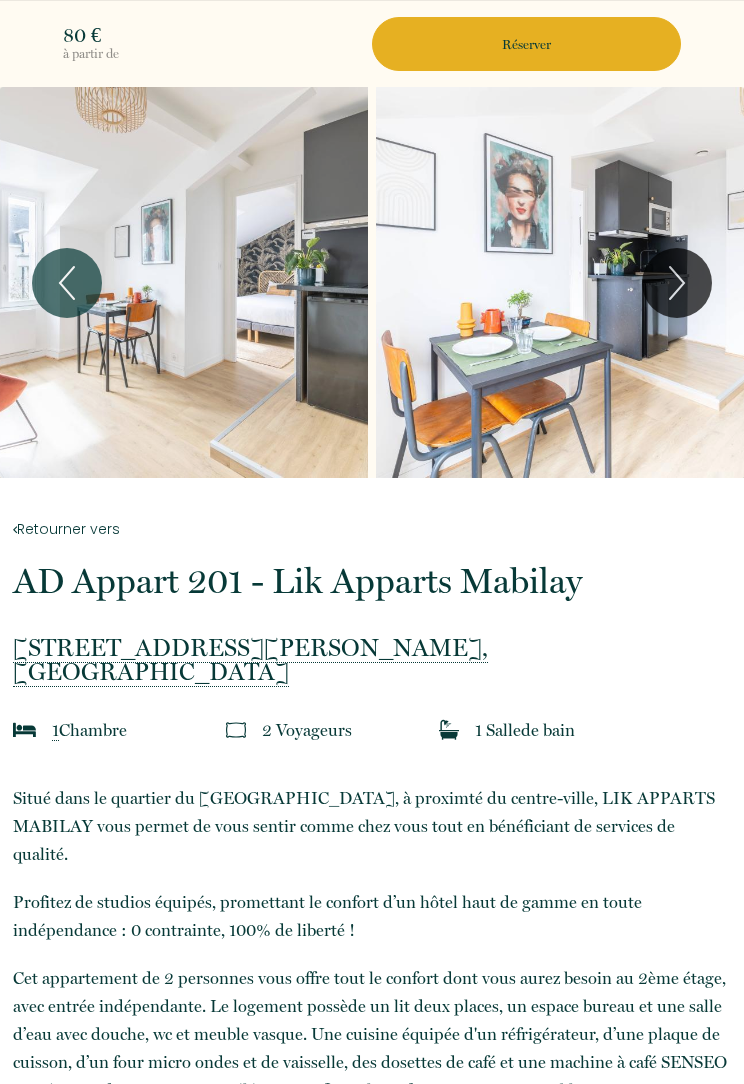 click on "Réserver" at bounding box center (526, 44) 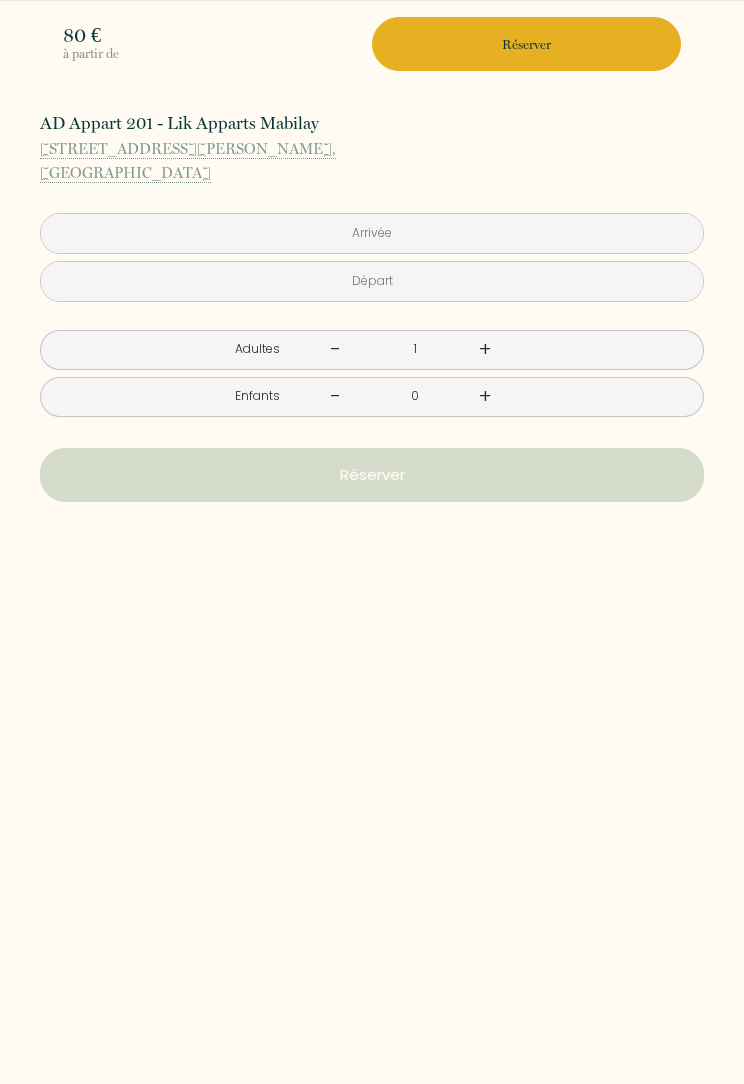 click at bounding box center [372, 233] 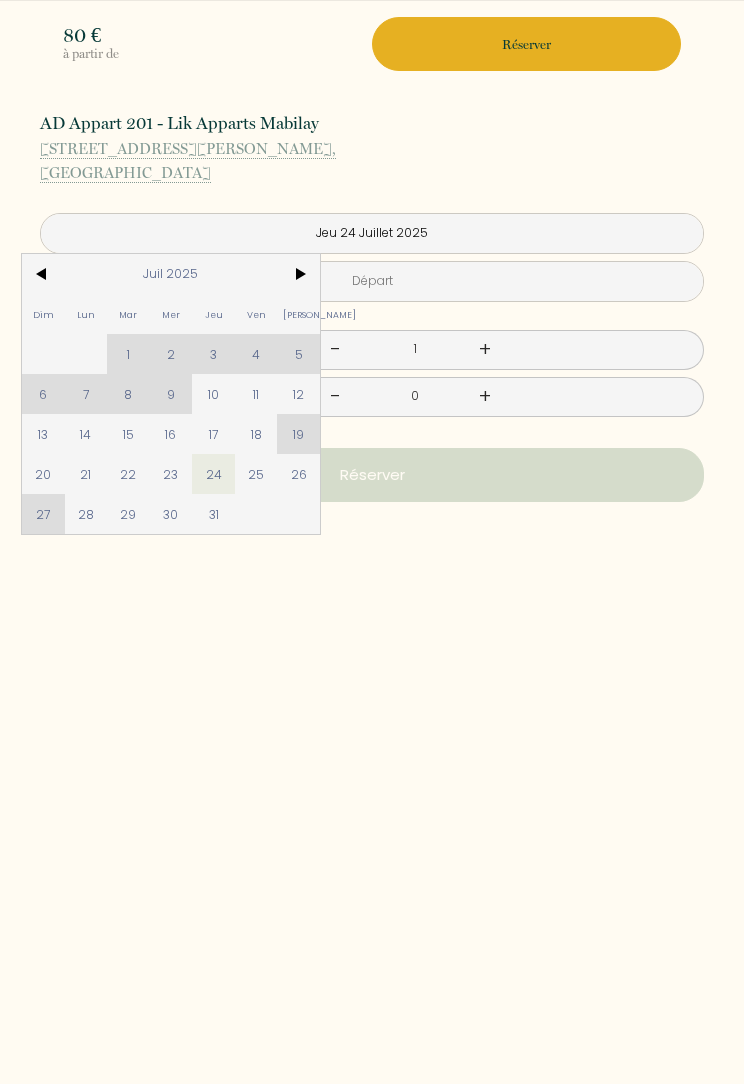 click on "24" at bounding box center [213, 474] 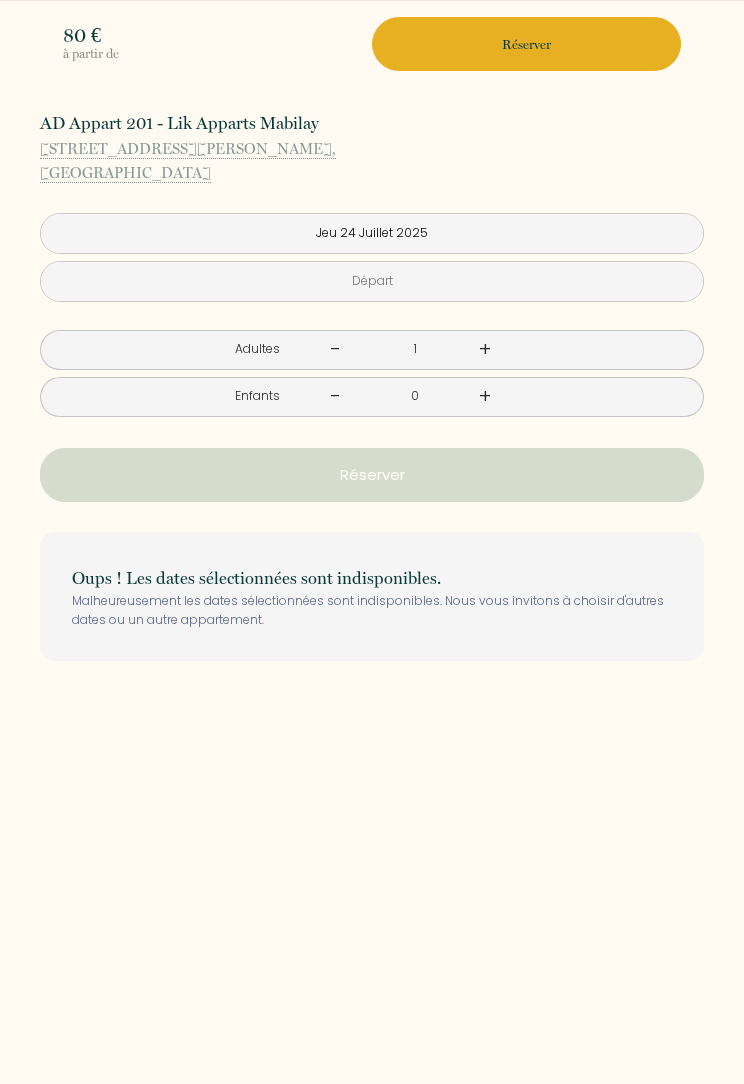 type on "Ven 25 Juillet 2025" 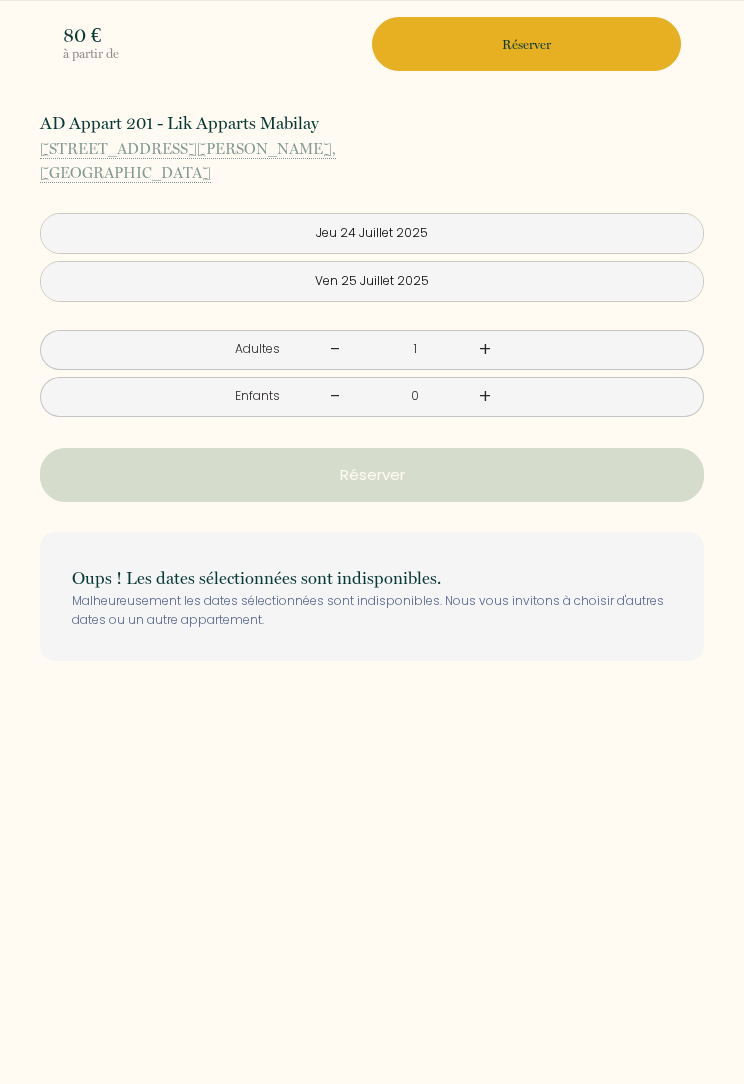 click on "Ven 25 Juillet 2025" at bounding box center [372, 281] 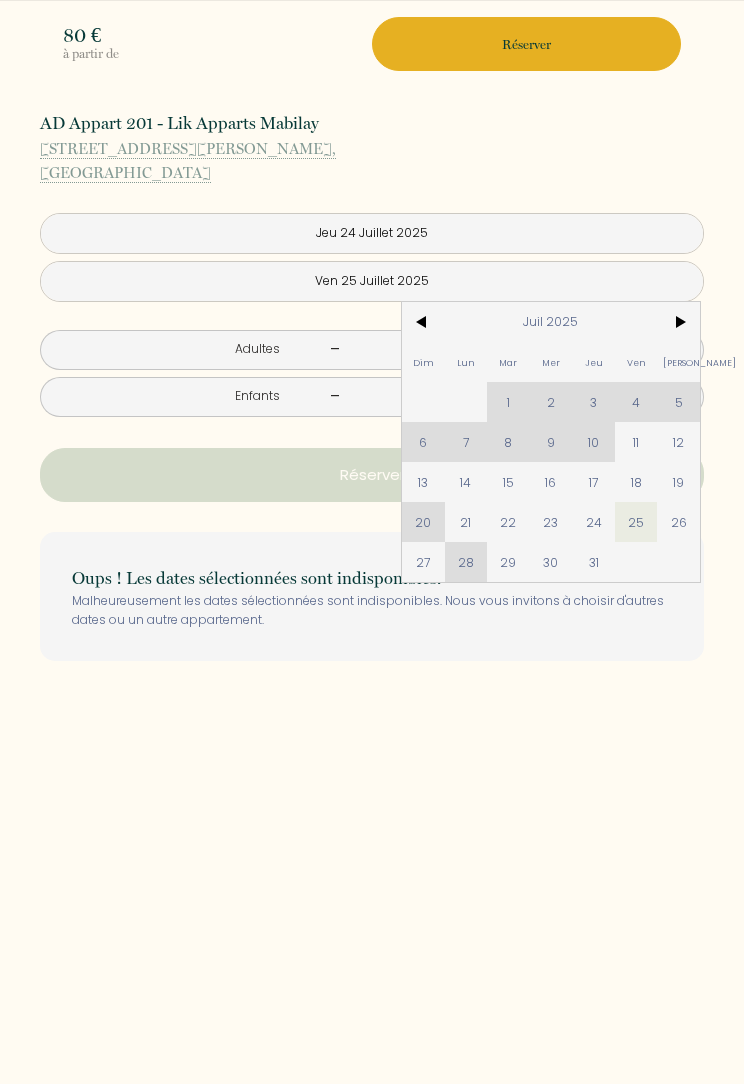 click on "16 rue Alexandre DUVAL," at bounding box center (372, 149) 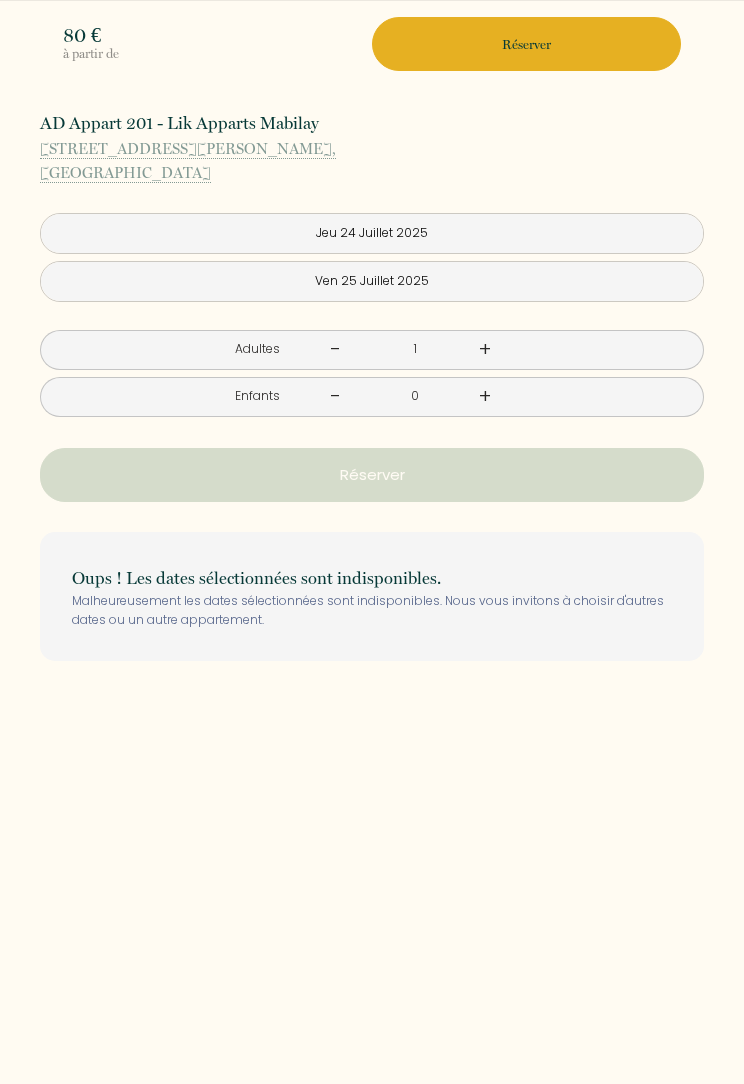 click on "Jeu 24 Juillet 2025" at bounding box center [372, 233] 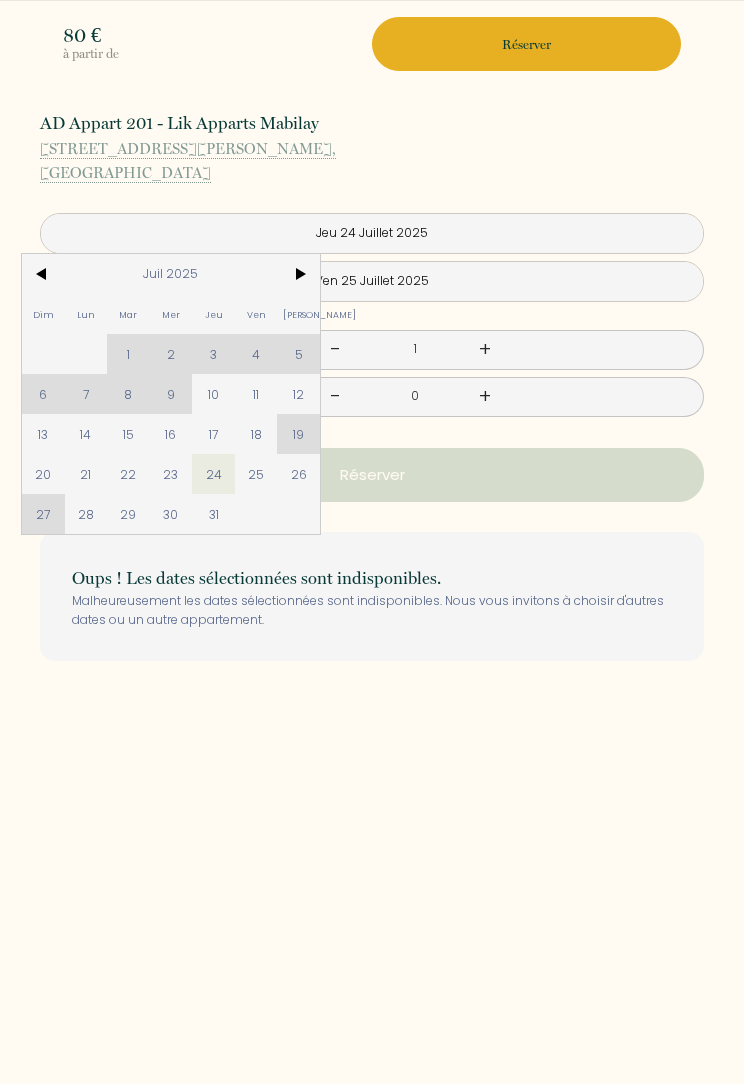 click on "Dim Lun Mar Mer Jeu Ven Sam   1 2 3 4 5 6 7 8 9 10 11 12 13 14 15 16 17 18 19 20 21 22 23 24 25 26 27 28 29 30 31" at bounding box center [171, 394] 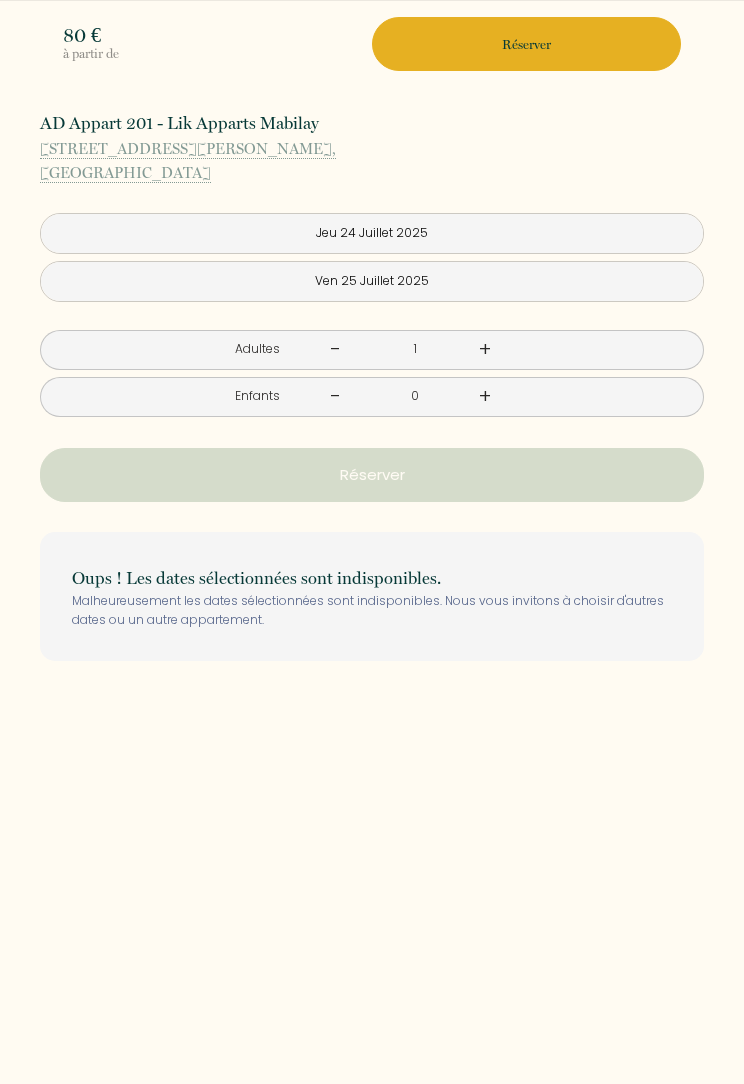 click on "Jeu 24 Juillet 2025" at bounding box center [372, 233] 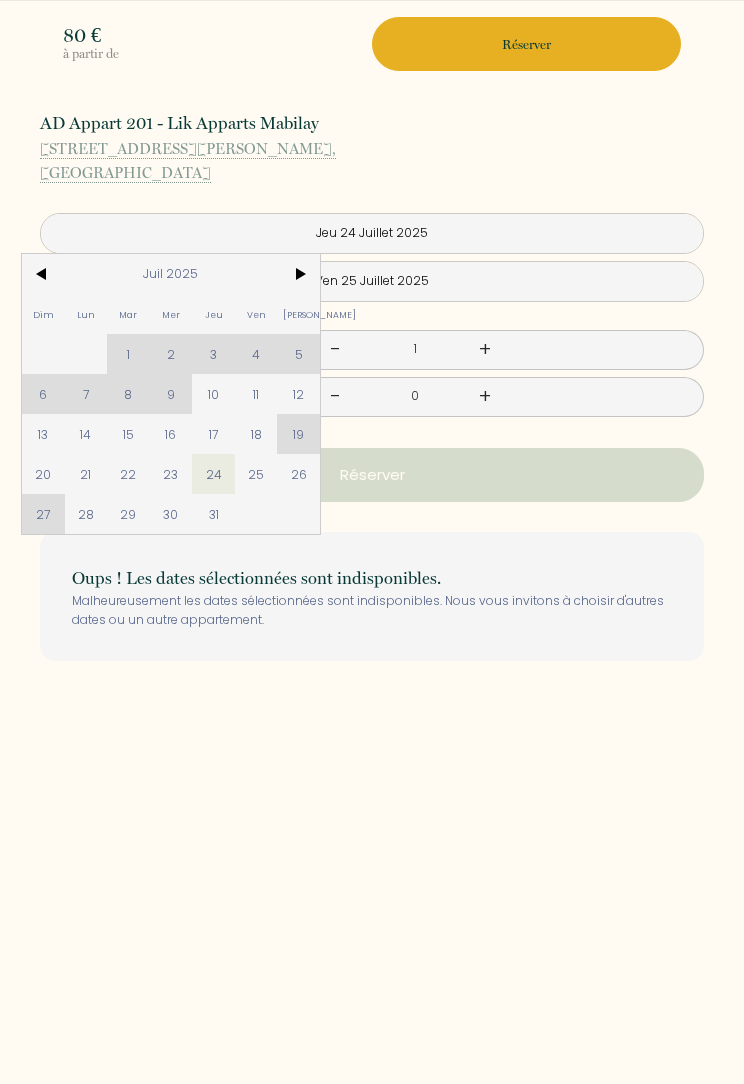 click on "Dim Lun Mar Mer Jeu Ven Sam   1 2 3 4 5 6 7 8 9 10 11 12 13 14 15 16 17 18 19 20 21 22 23 24 25 26 27 28 29 30 31" at bounding box center (171, 394) 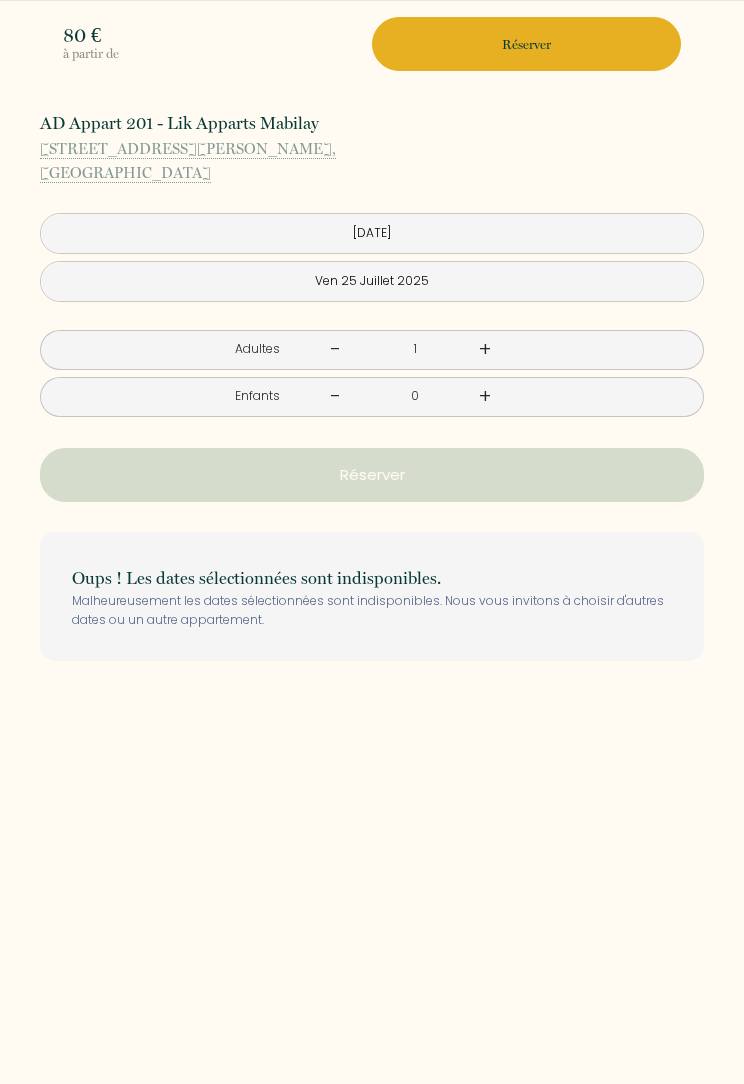 click on "Frais de ménage
0 €" at bounding box center (0, 0) 